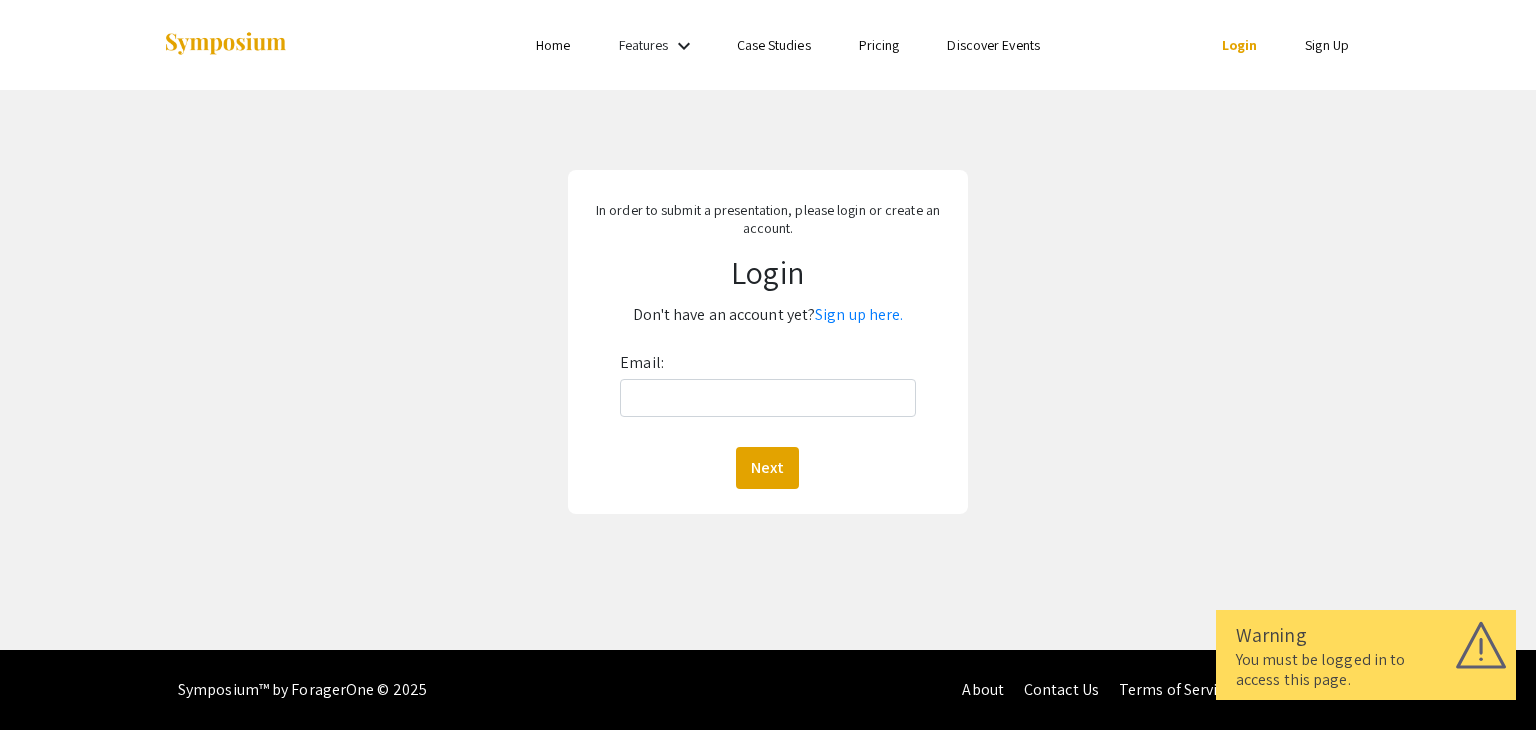 scroll, scrollTop: 0, scrollLeft: 0, axis: both 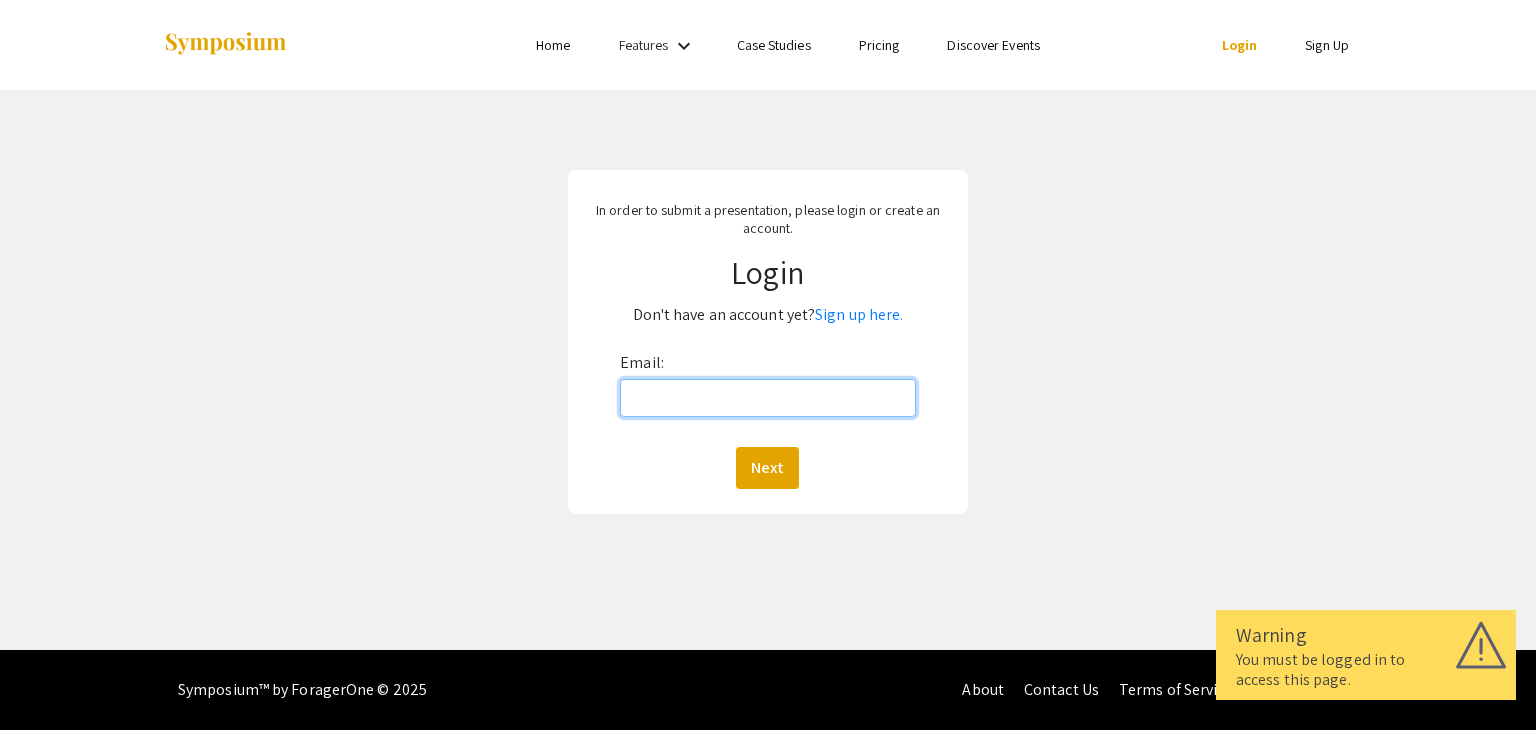 click on "Email:" at bounding box center (767, 398) 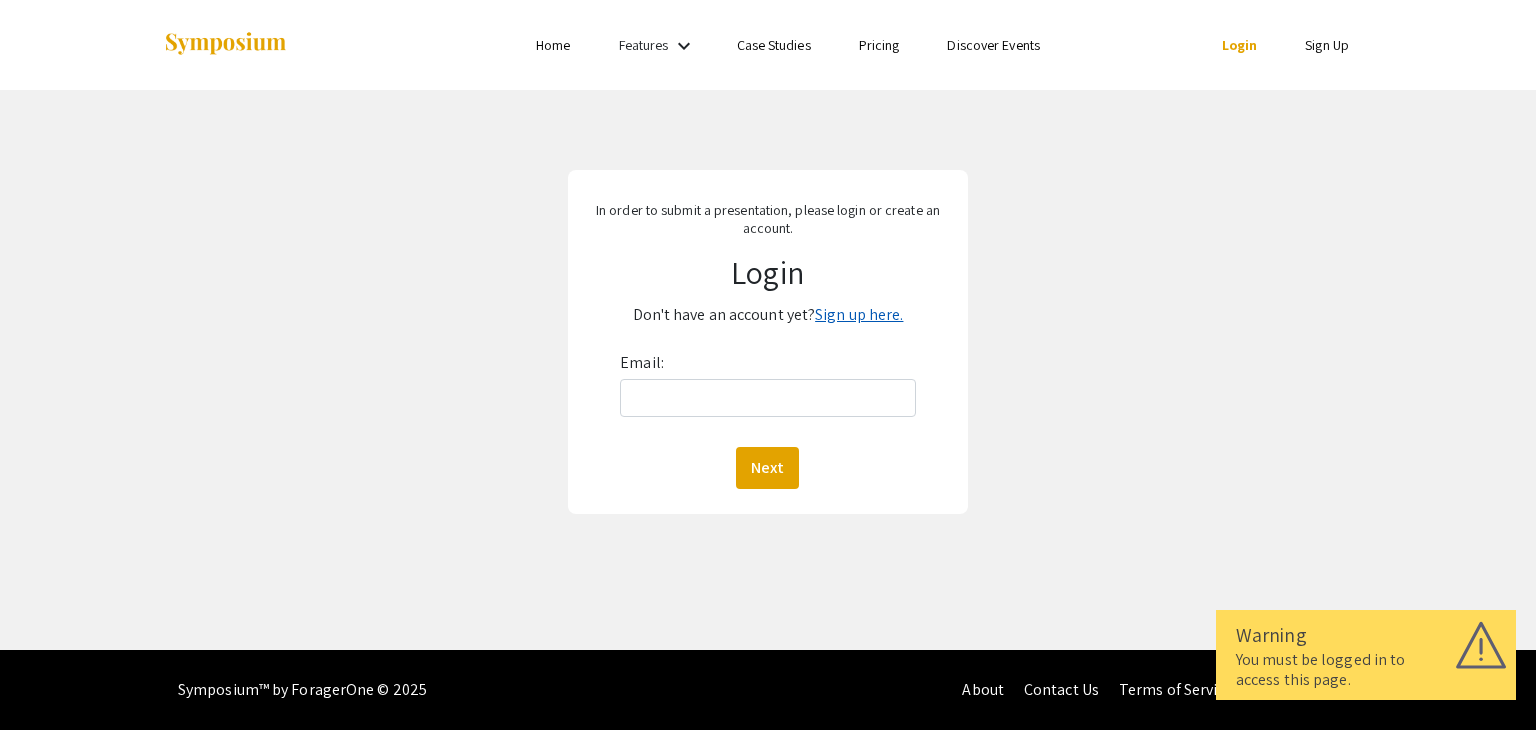 click on "Sign up here." 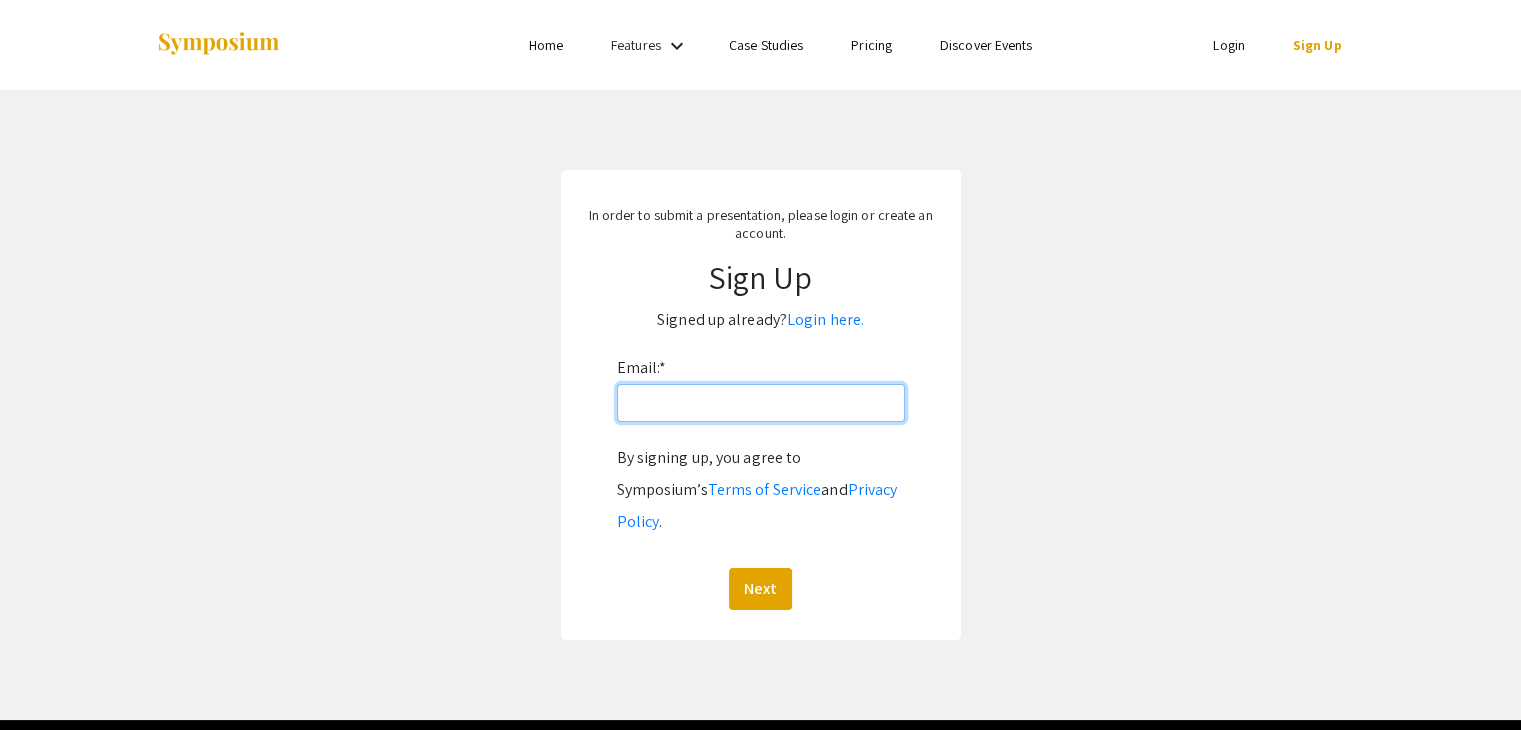 click on "Email:  *" at bounding box center (761, 403) 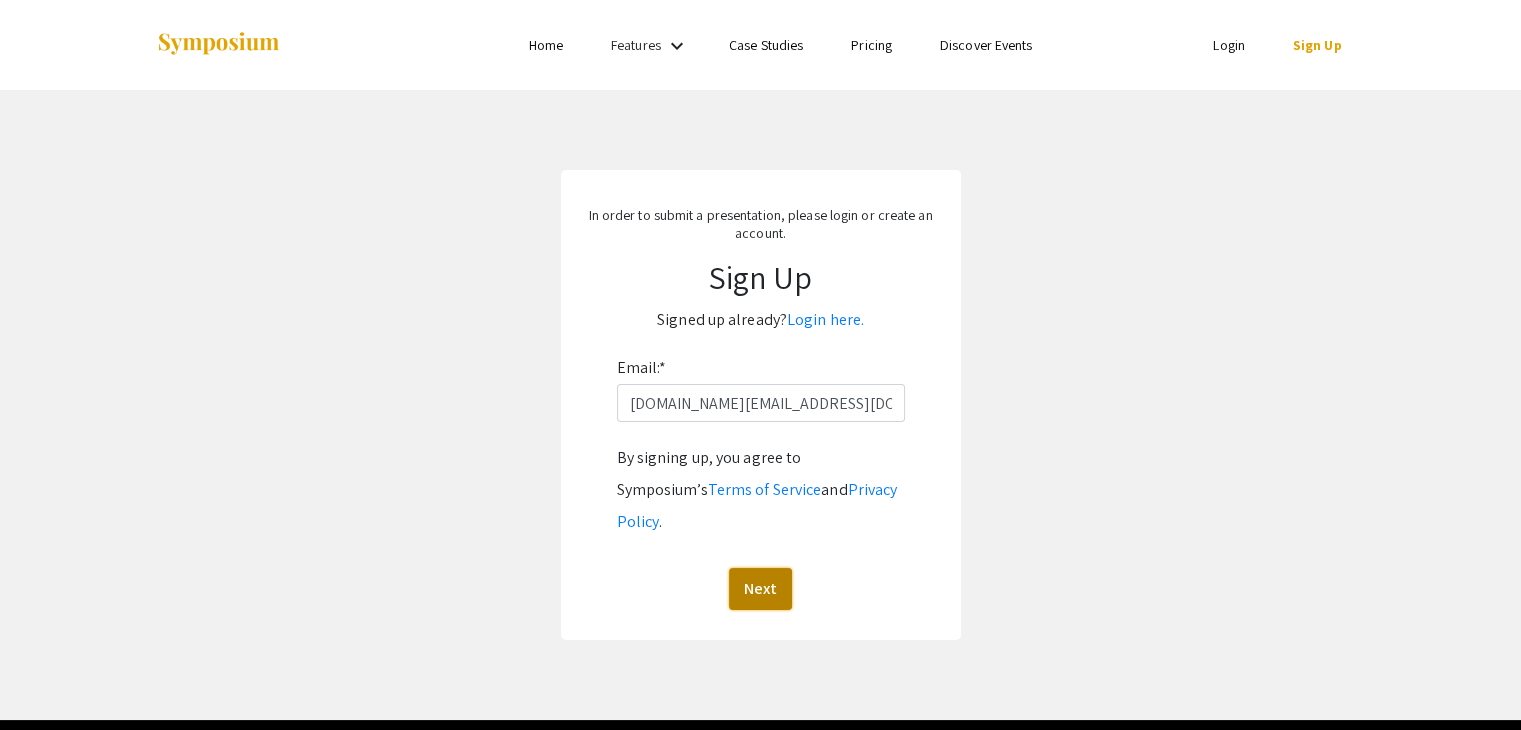 click on "Next" 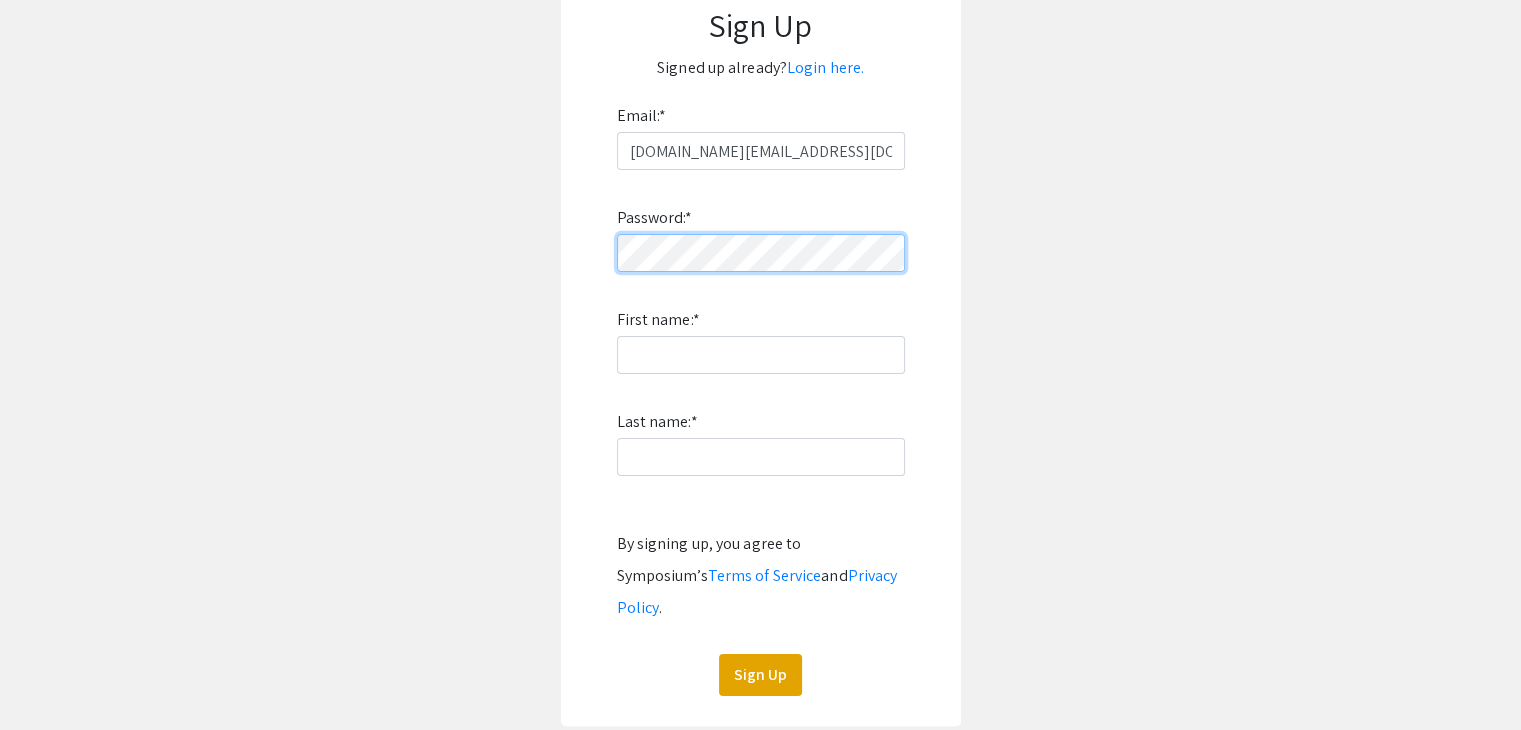 scroll, scrollTop: 316, scrollLeft: 0, axis: vertical 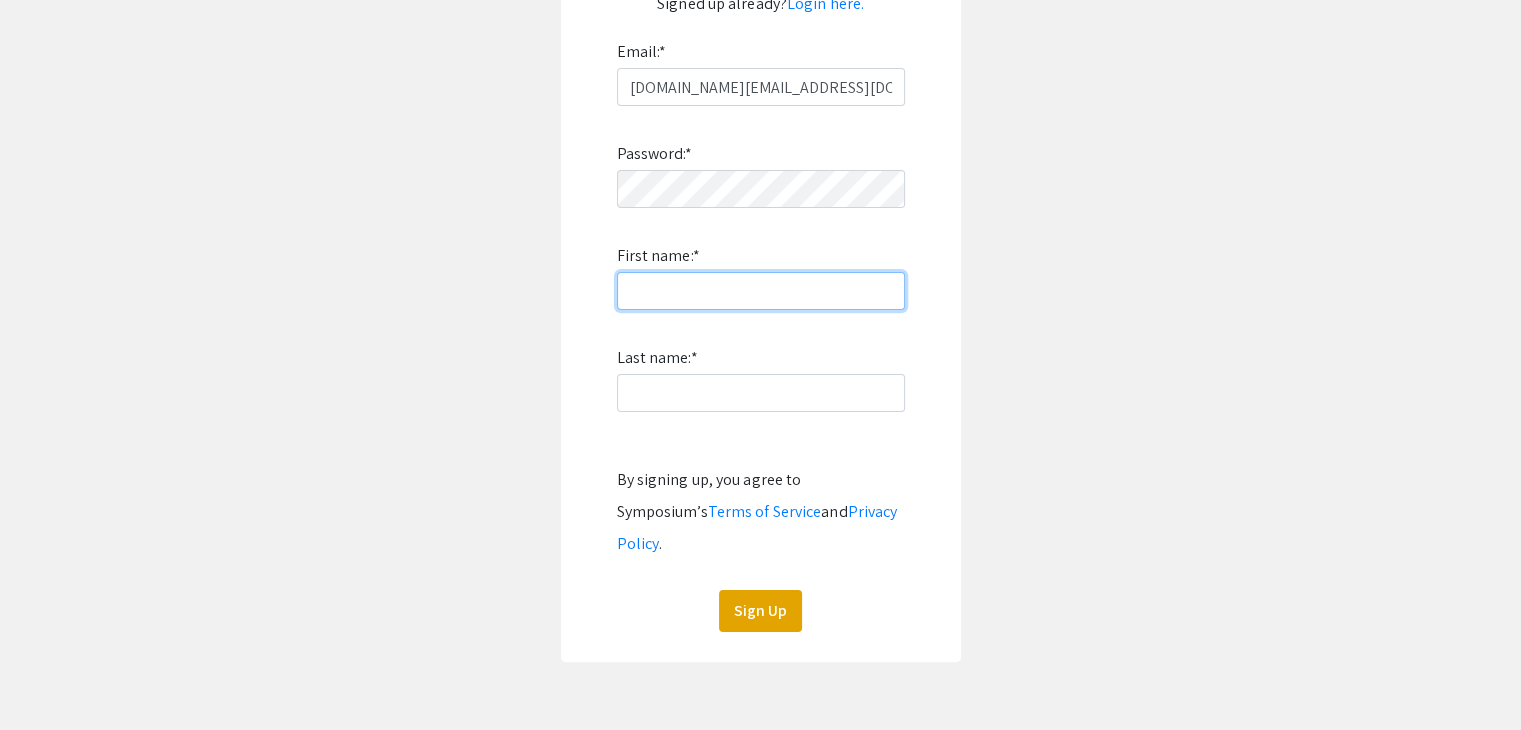 click on "First name:  *" at bounding box center [761, 291] 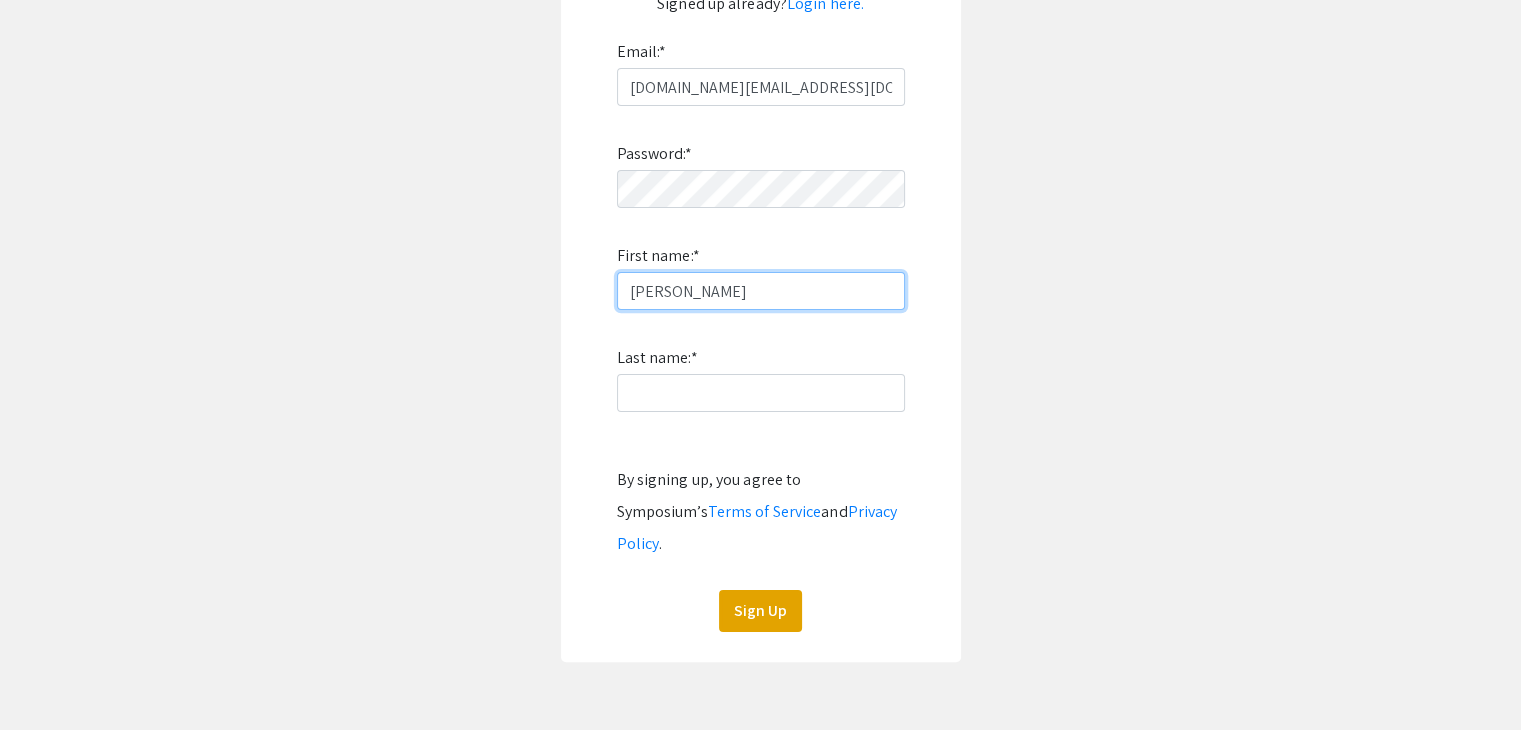 type on "[PERSON_NAME]" 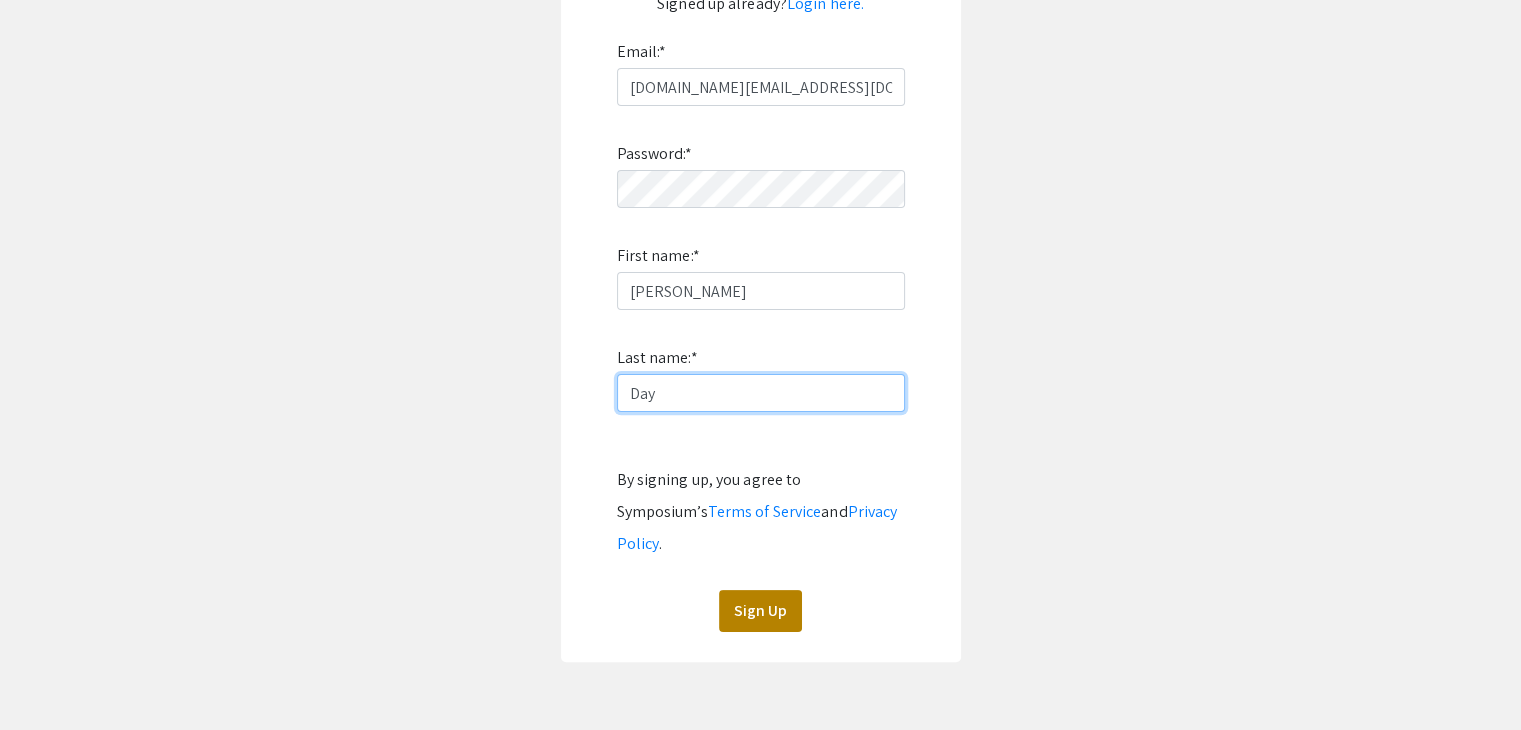 type on "Day" 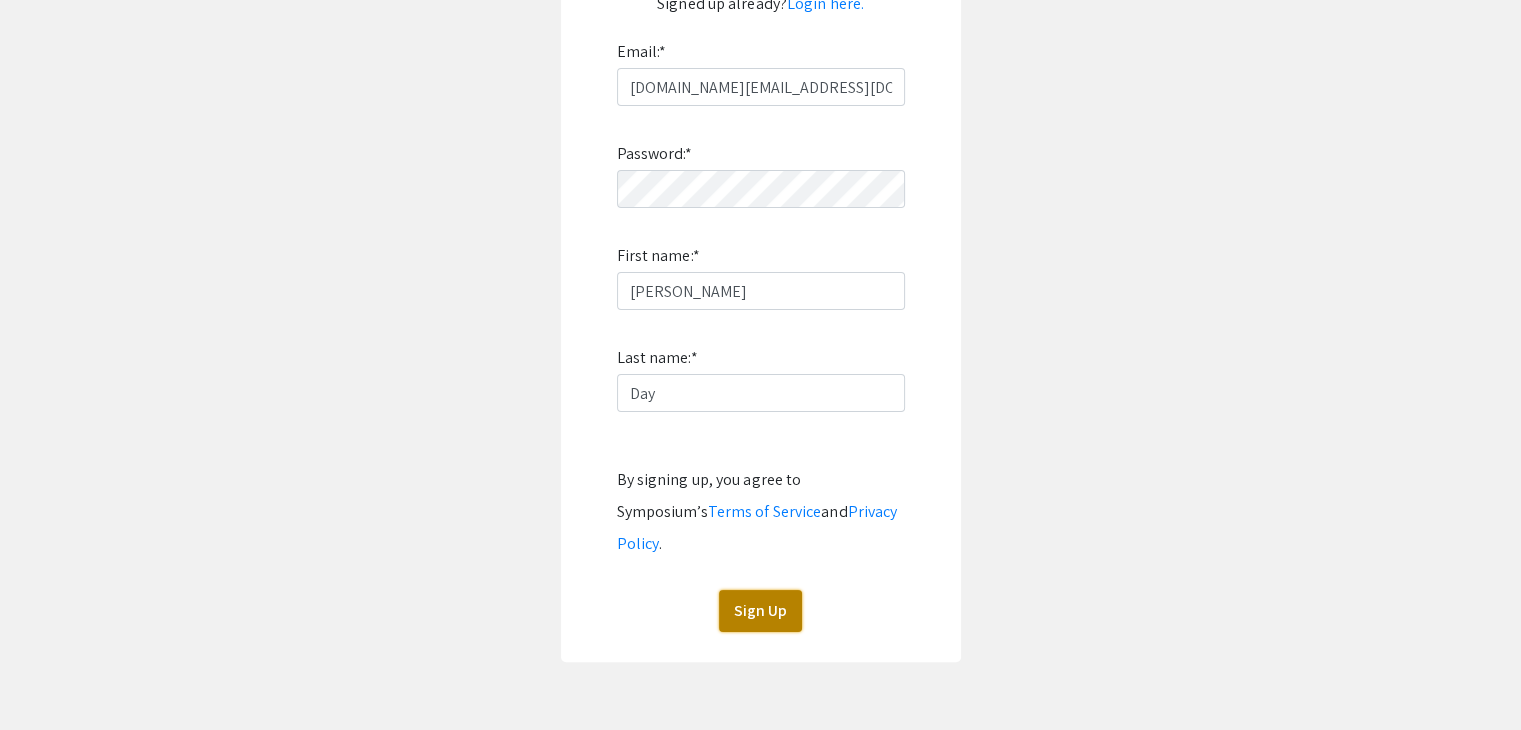 click on "Sign Up" 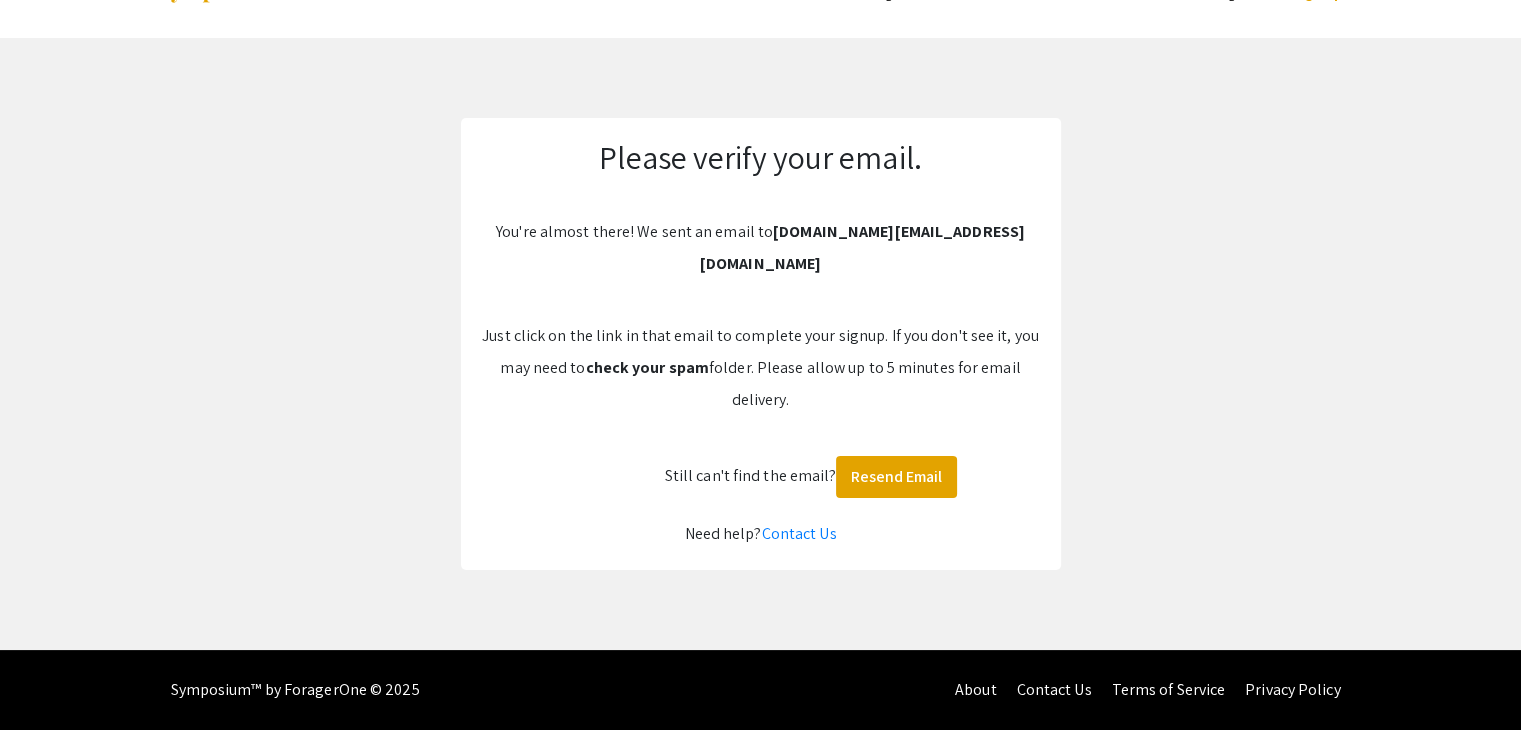 scroll, scrollTop: 22, scrollLeft: 0, axis: vertical 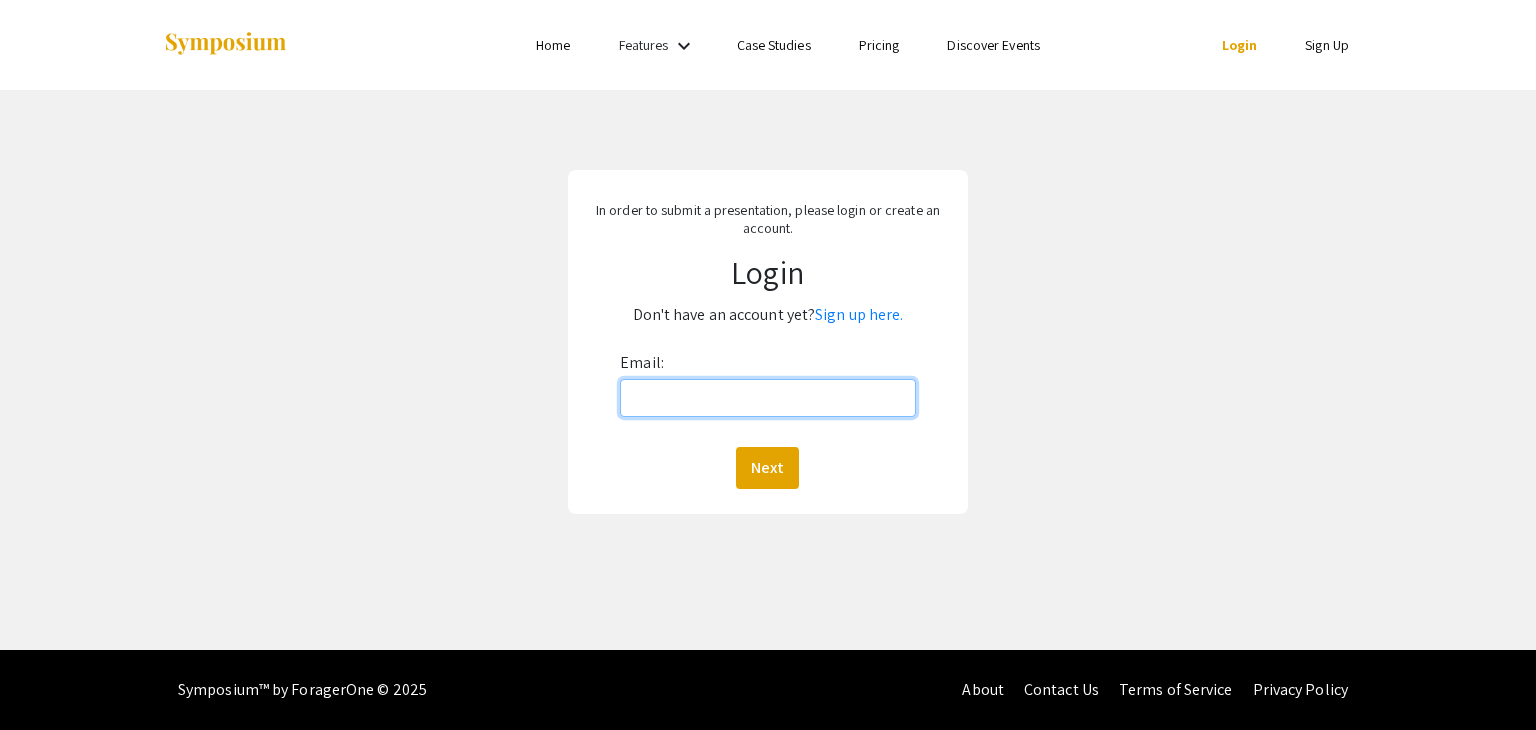 click on "Email:" at bounding box center (767, 398) 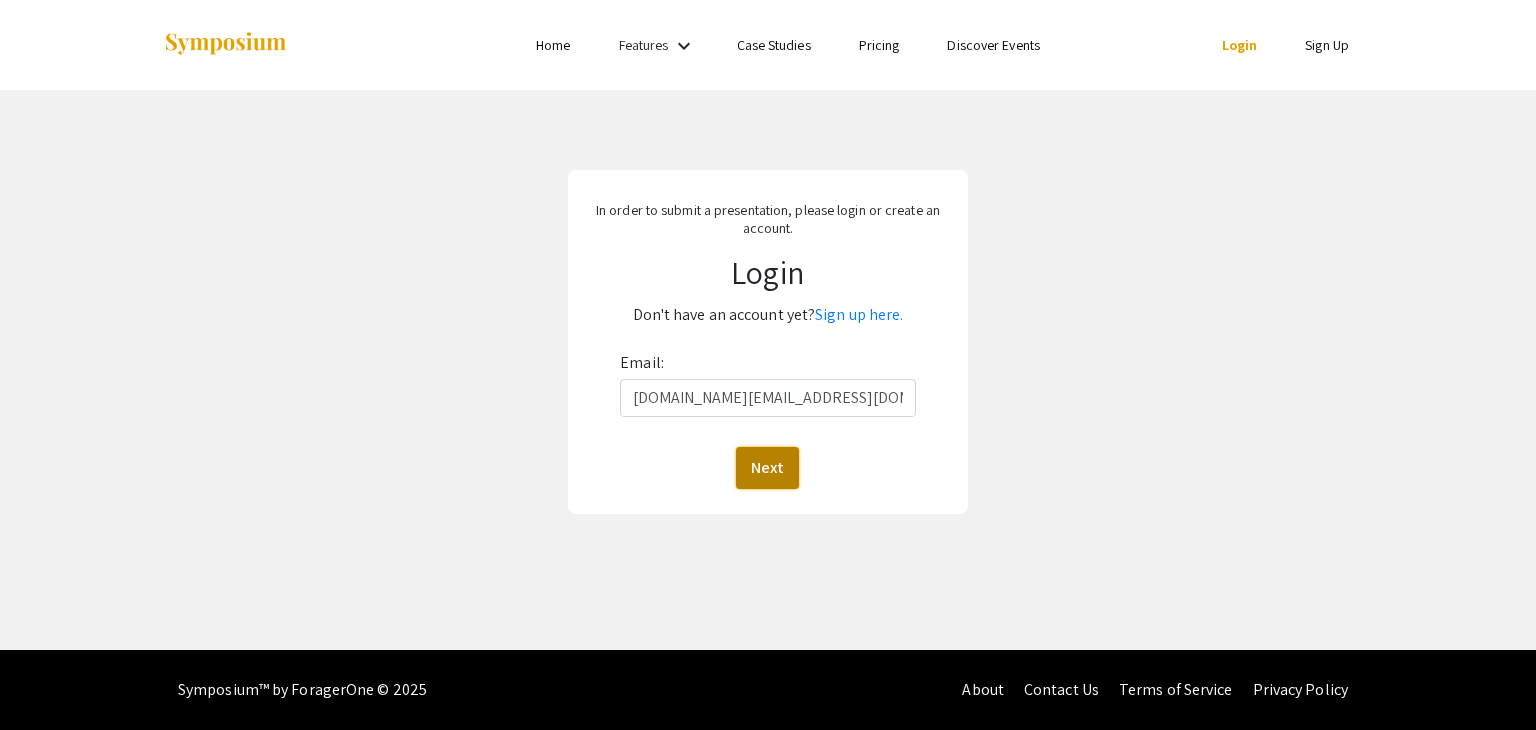 click on "Next" 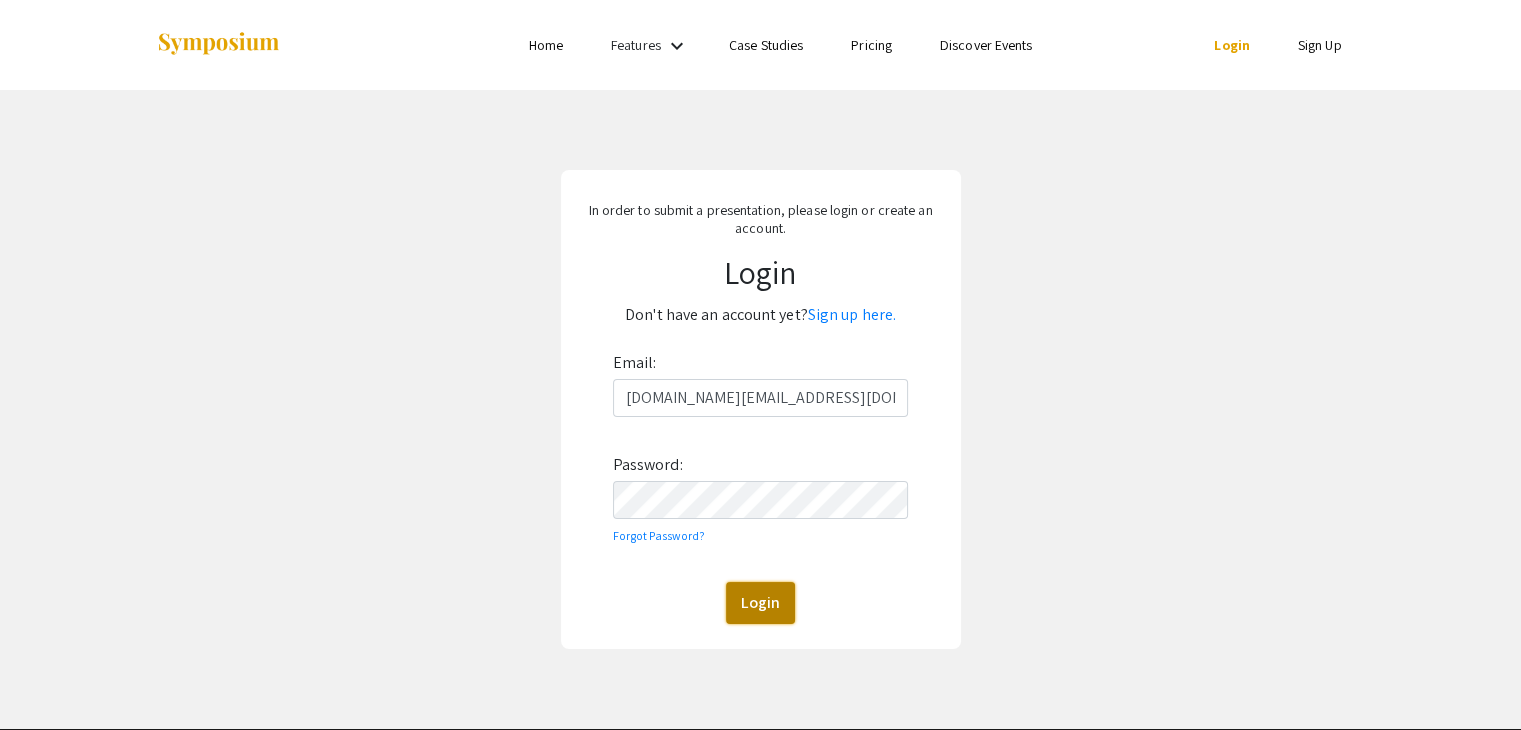 click on "Login" 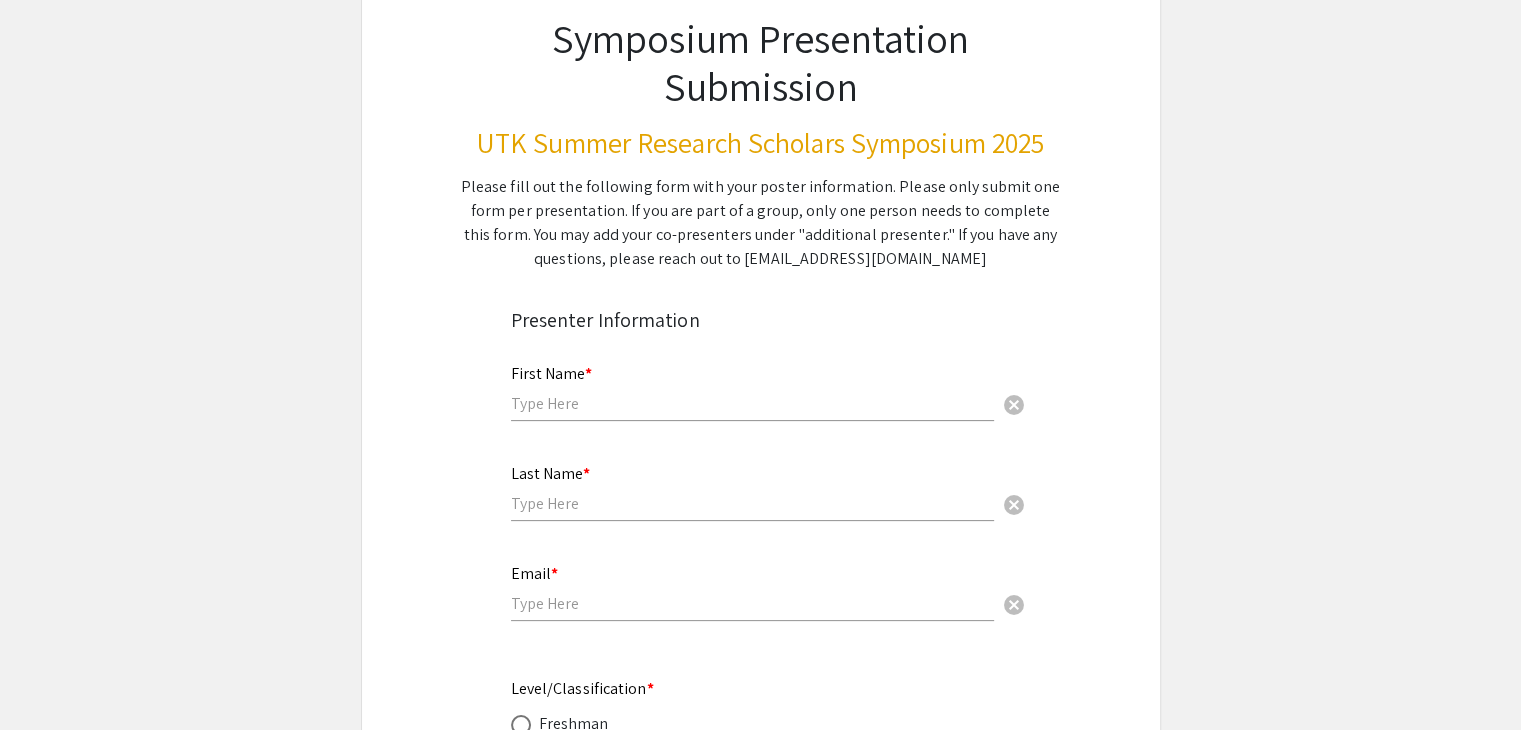 scroll, scrollTop: 171, scrollLeft: 0, axis: vertical 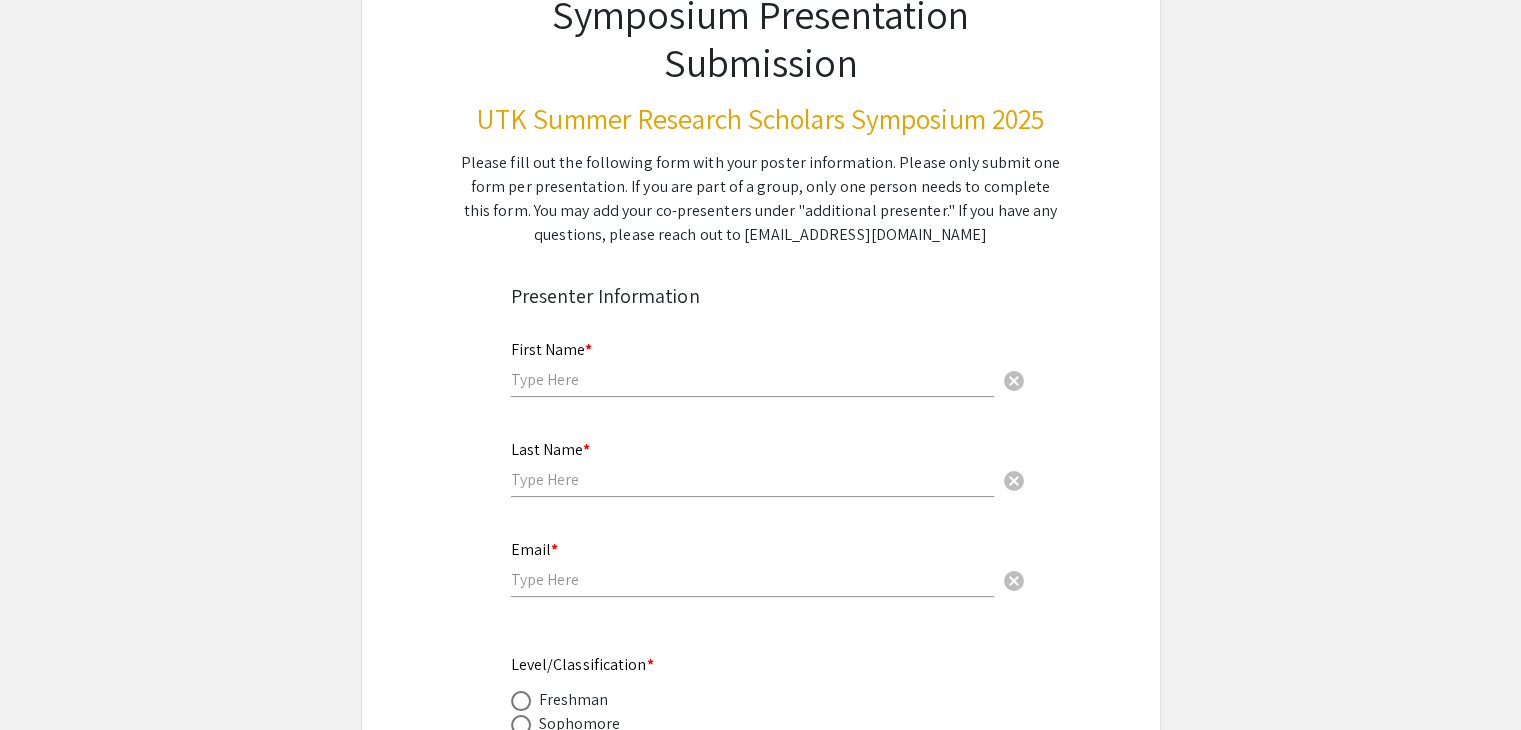 click at bounding box center [752, 379] 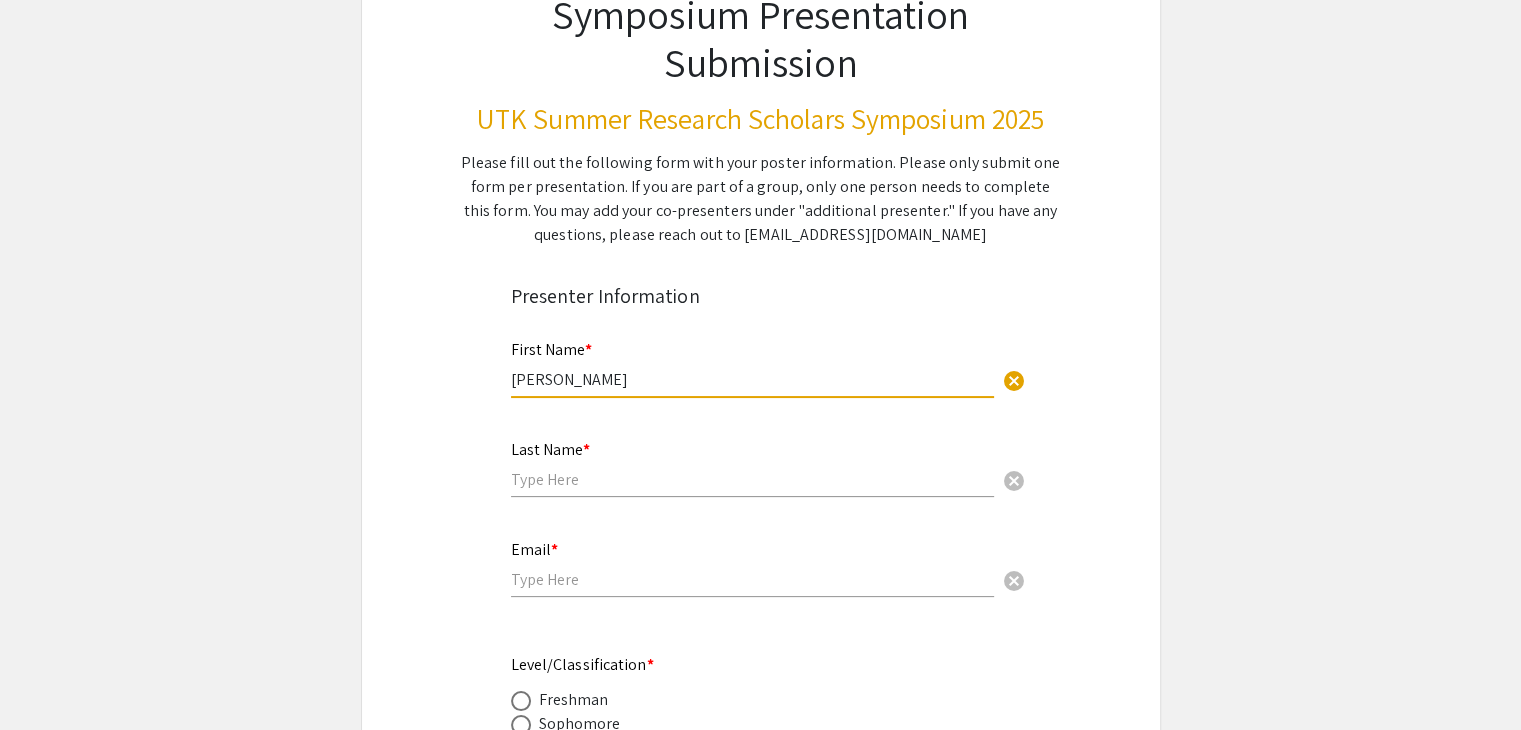type on "[PERSON_NAME]" 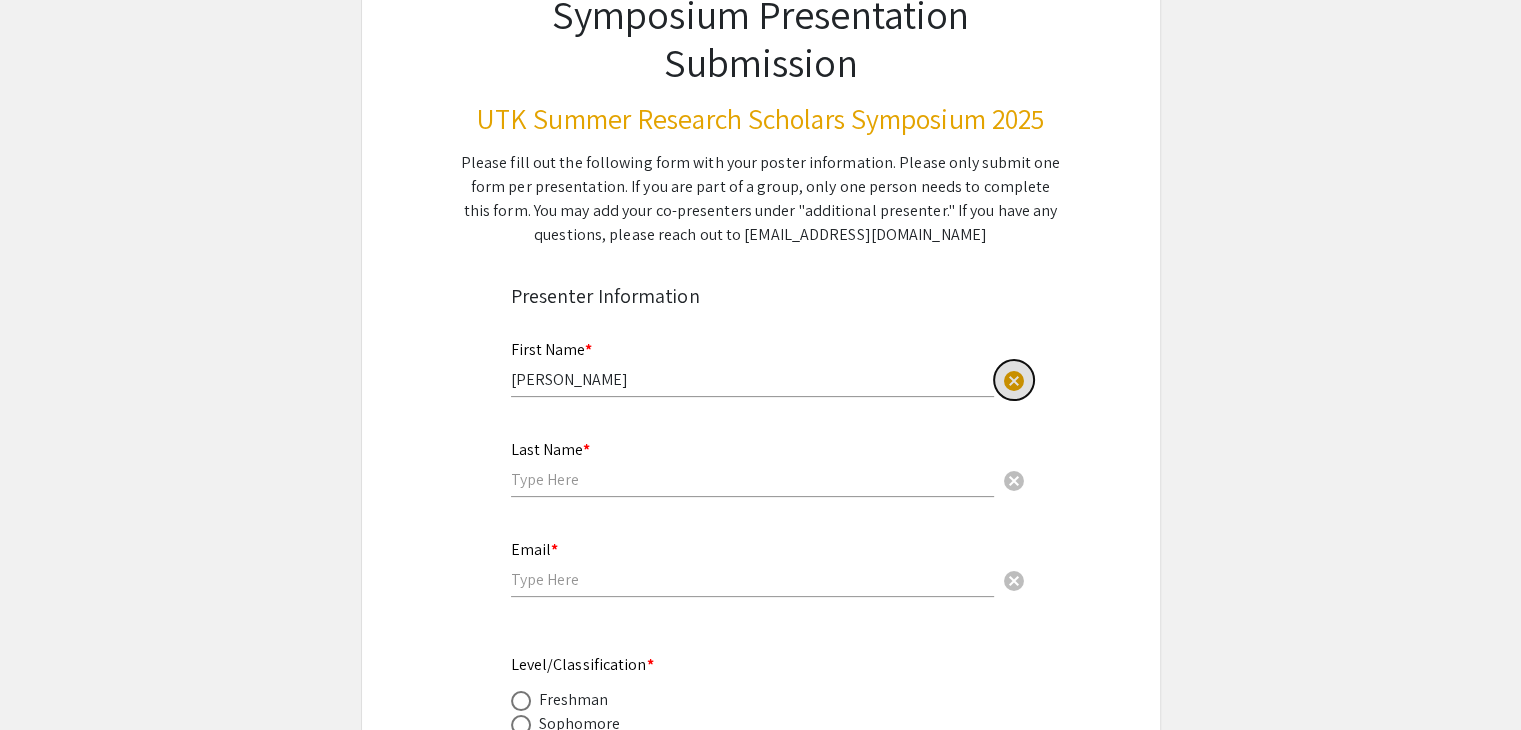 type 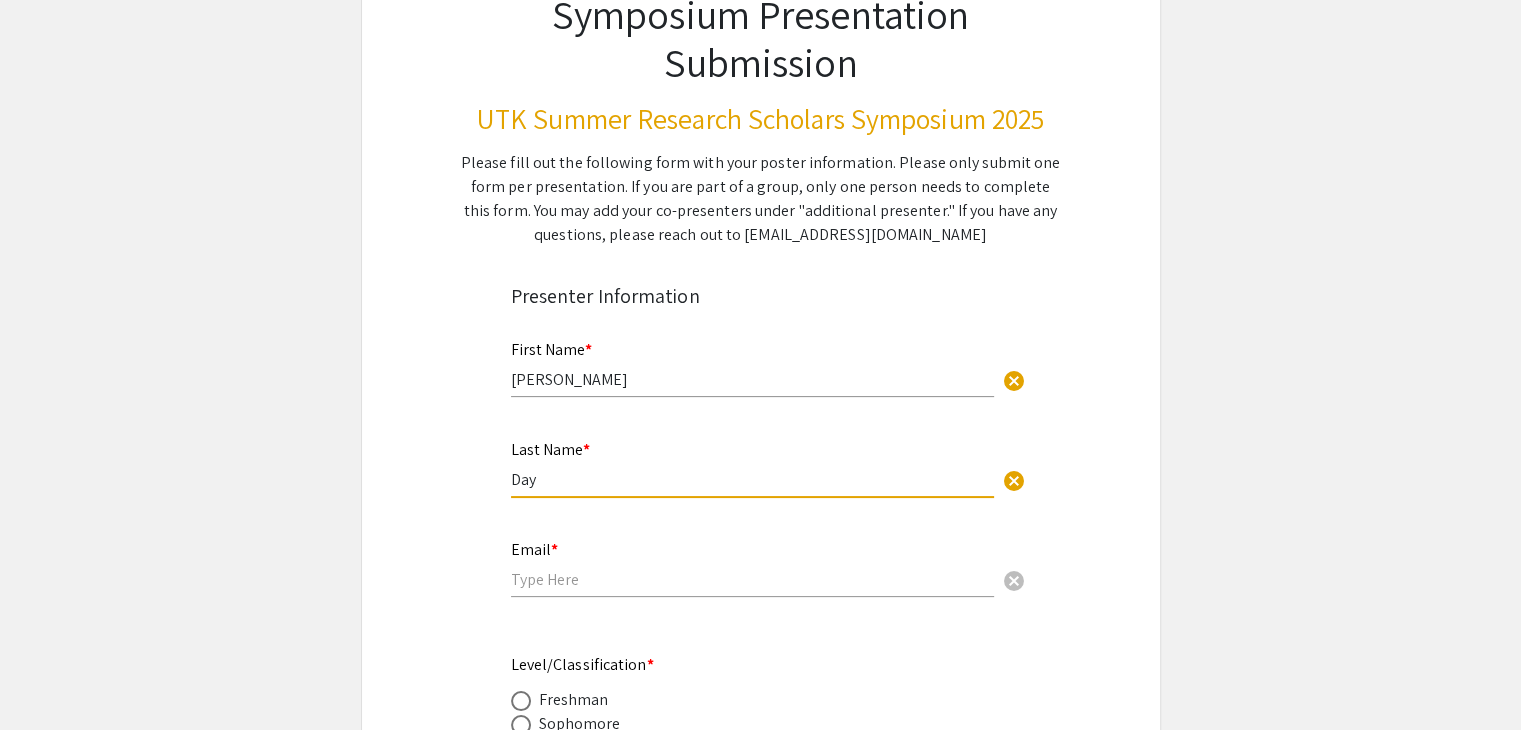 type on "Day" 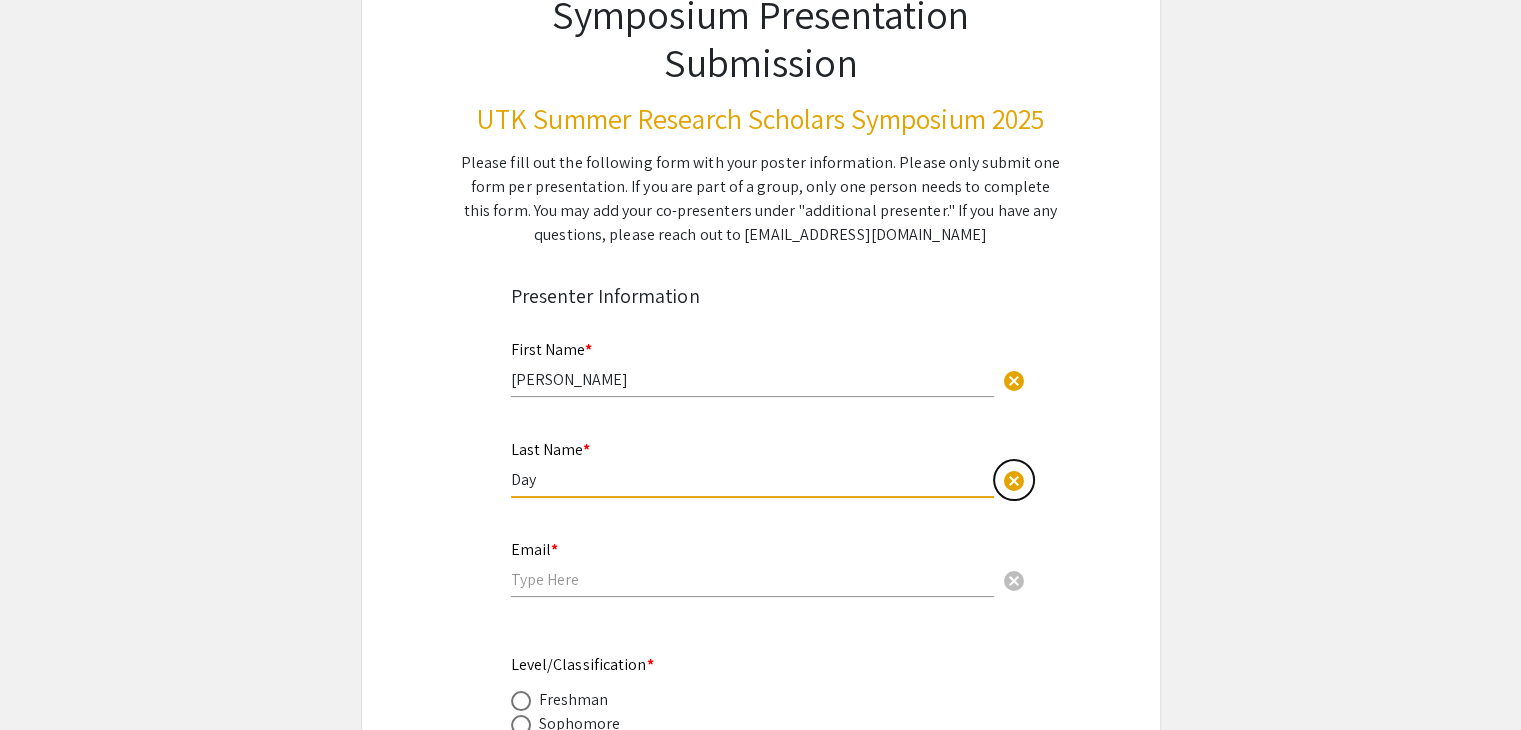 type 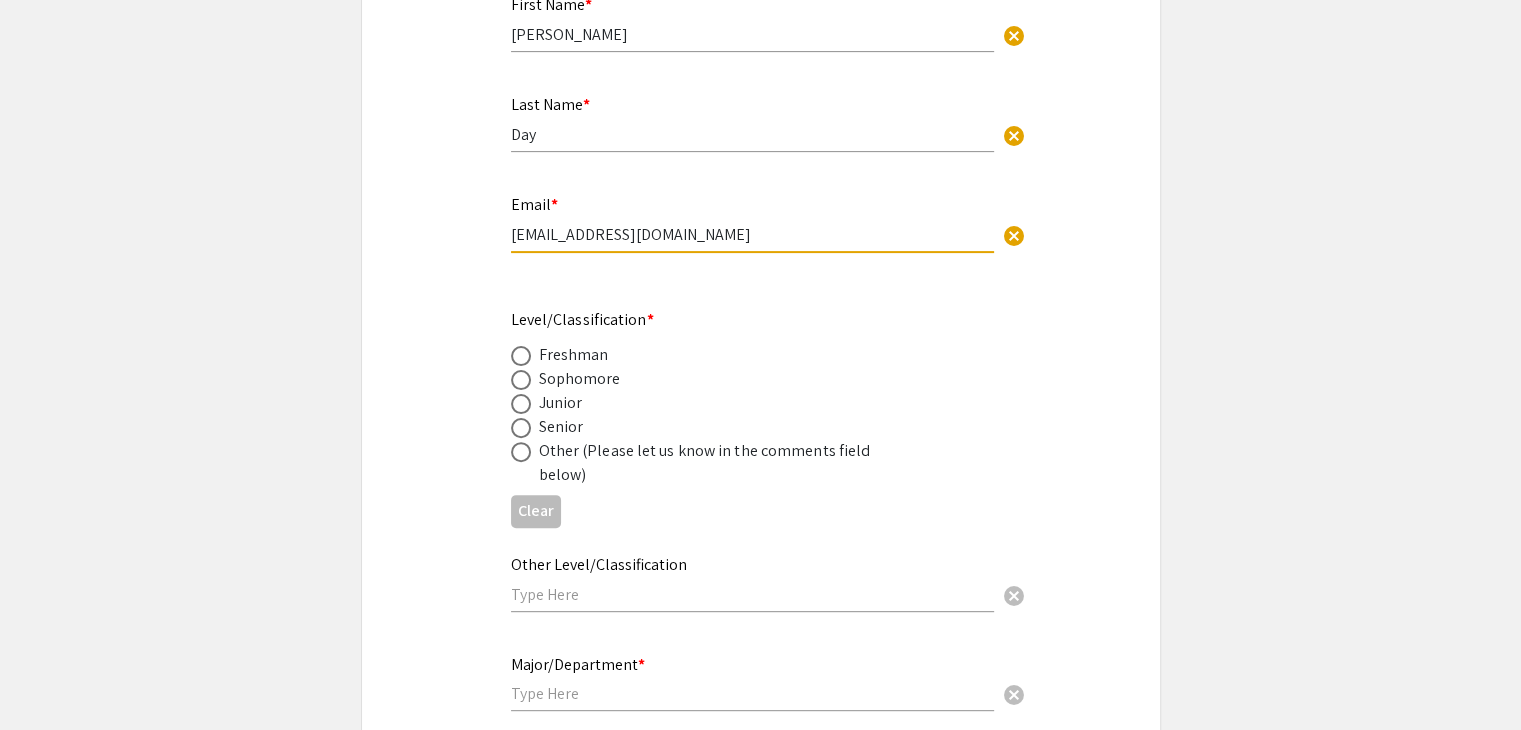 scroll, scrollTop: 516, scrollLeft: 0, axis: vertical 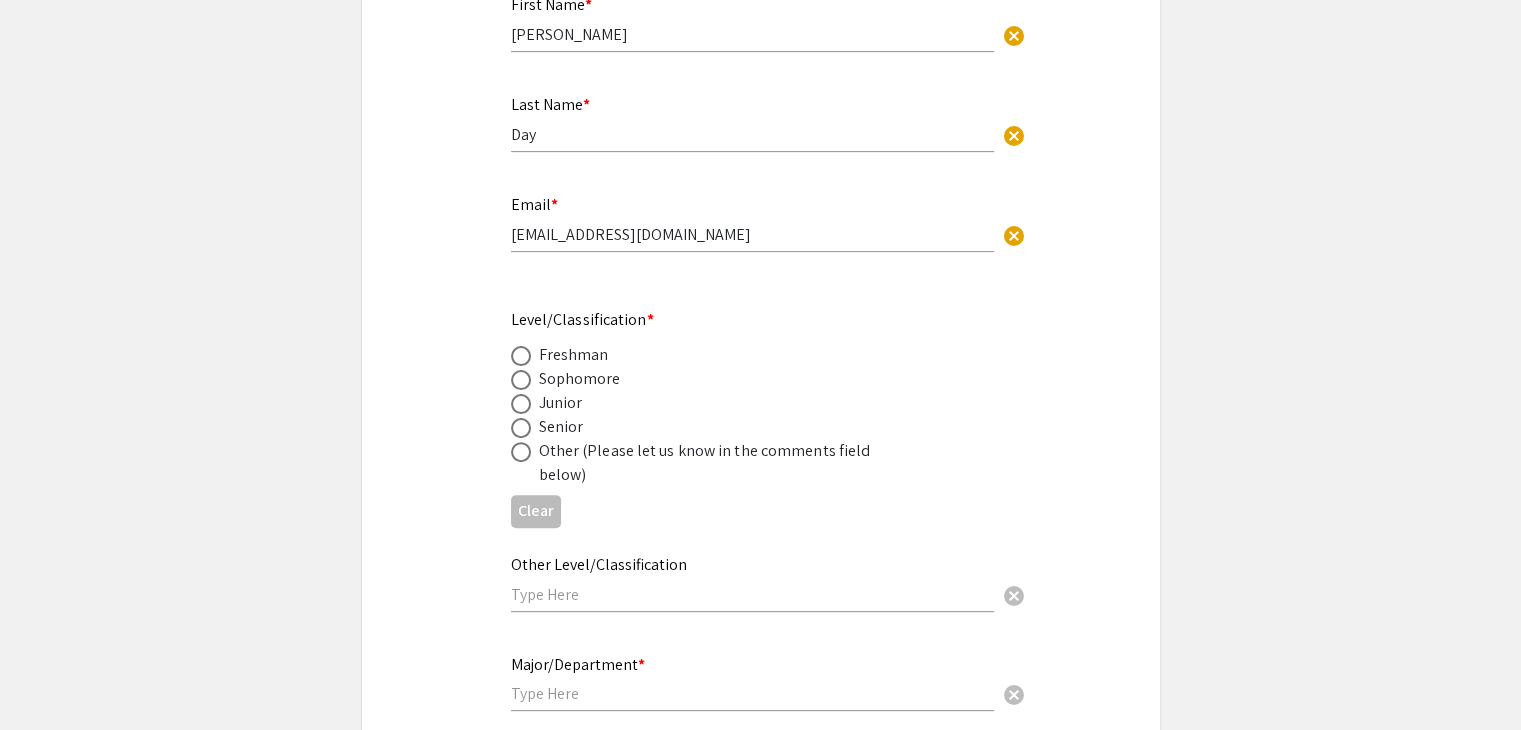 click on "Junior" 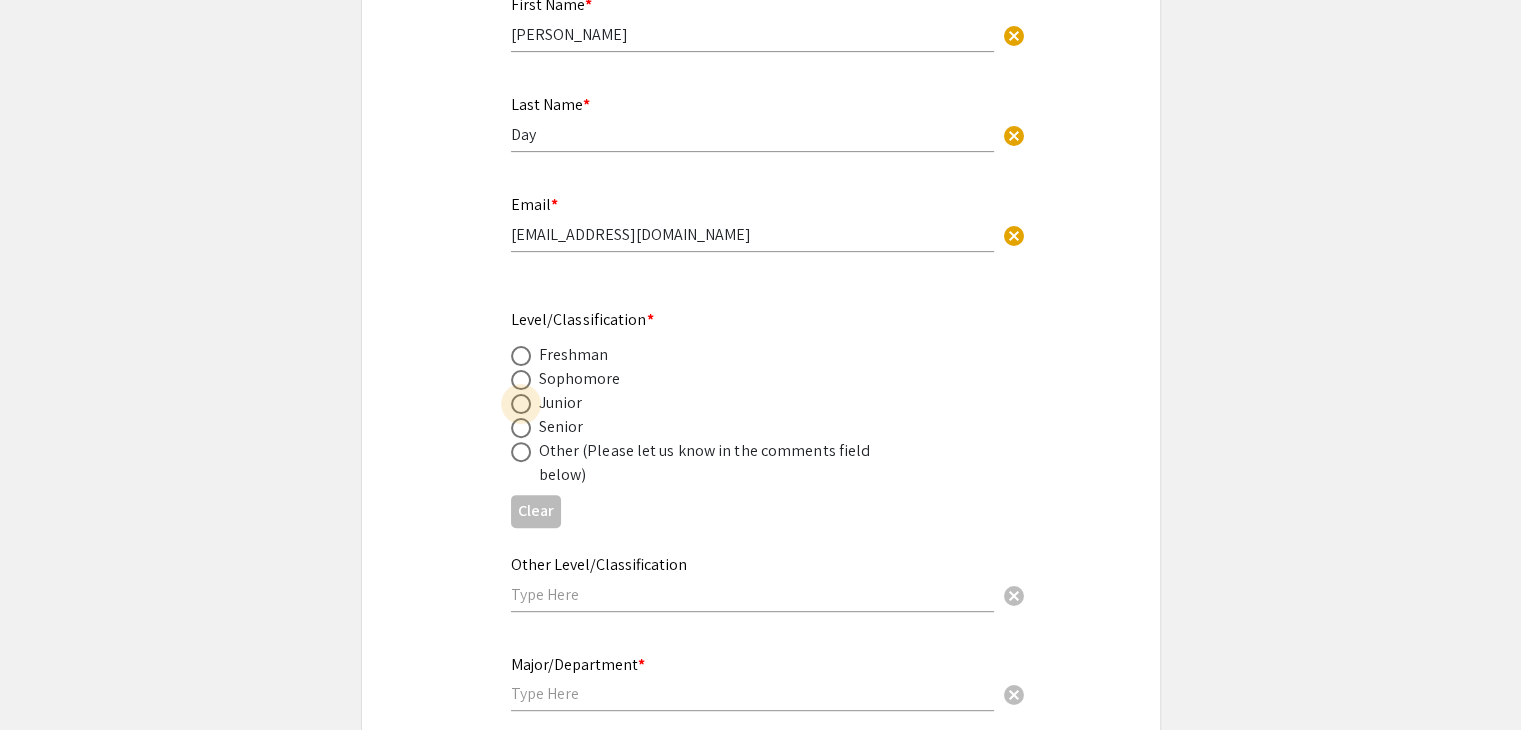 click at bounding box center (521, 404) 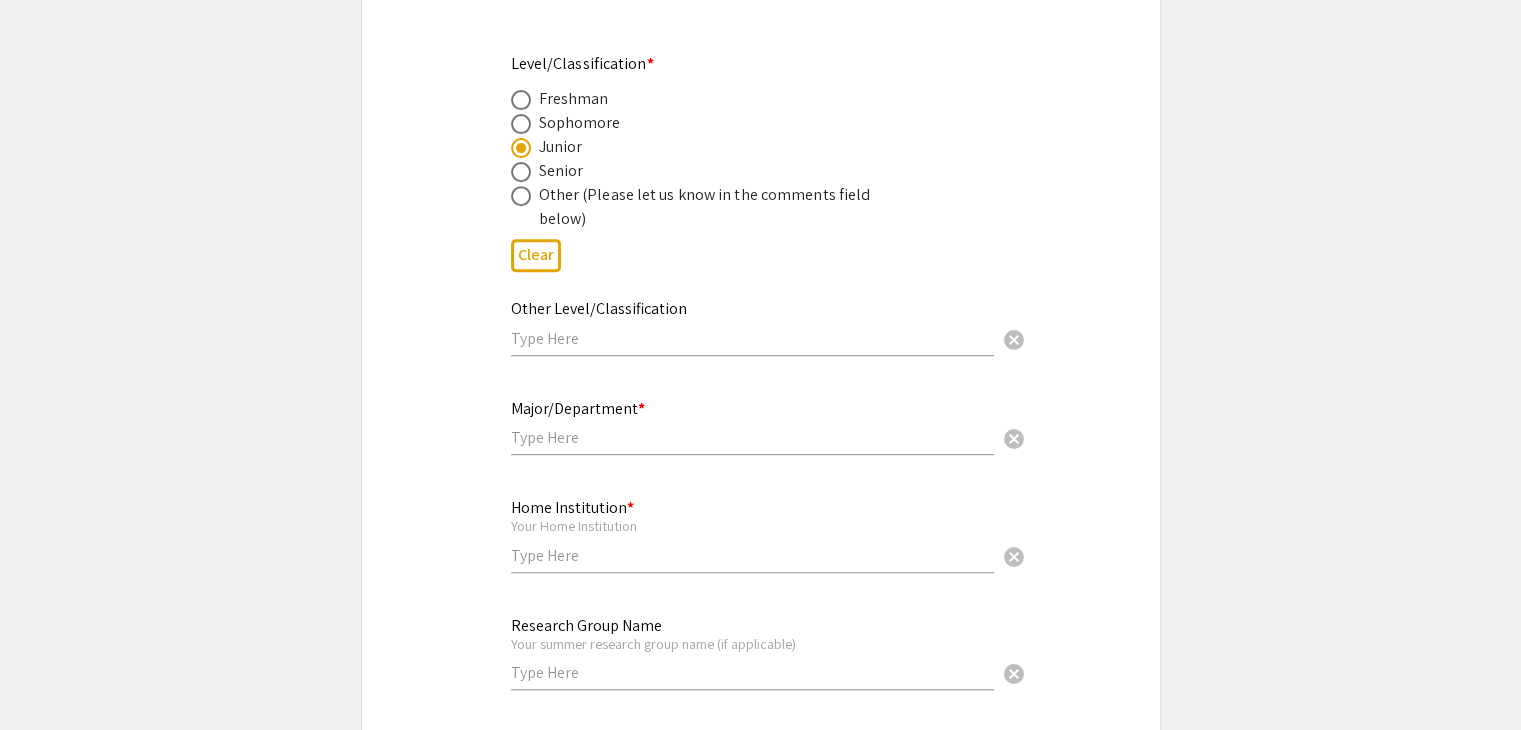 scroll, scrollTop: 774, scrollLeft: 0, axis: vertical 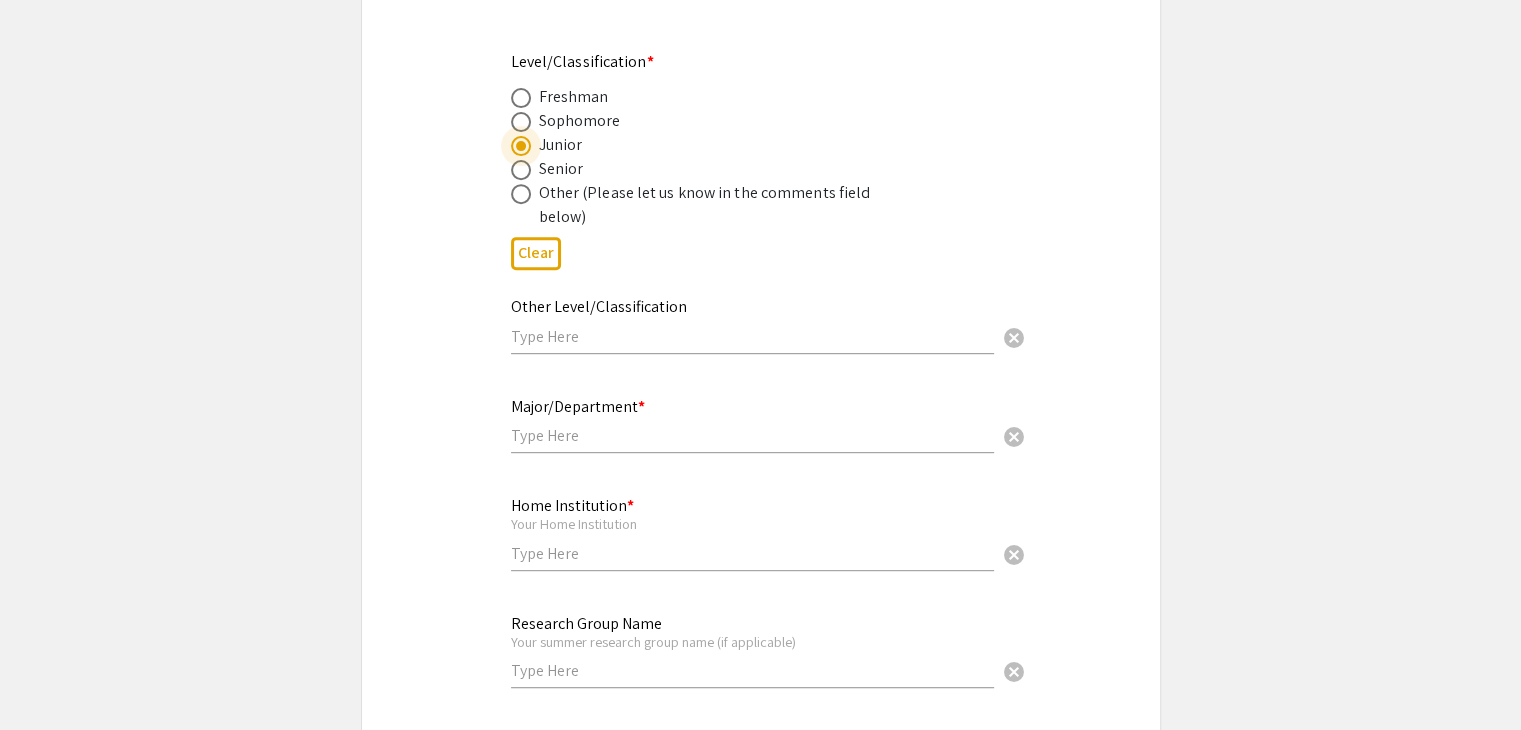 click at bounding box center [752, 336] 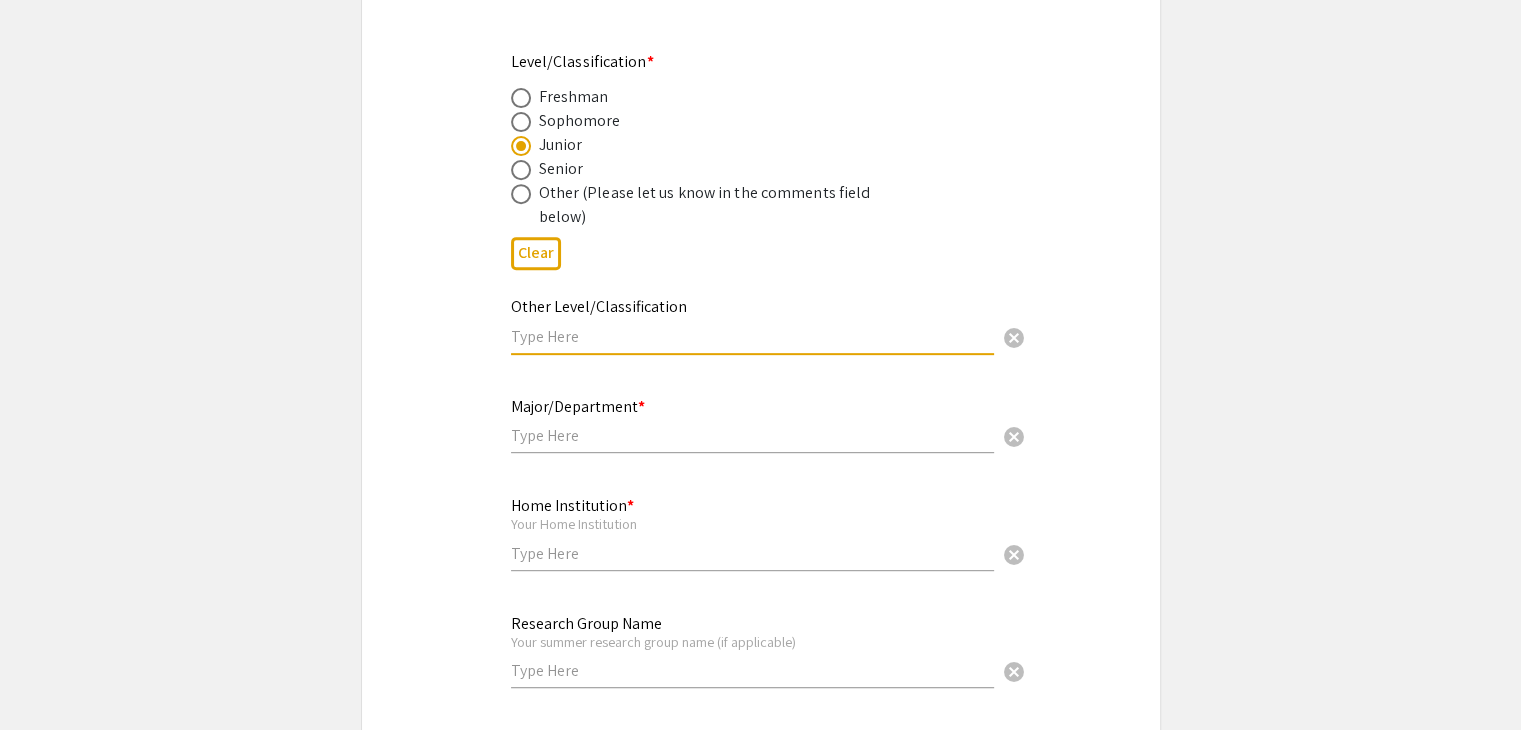 click at bounding box center (752, 435) 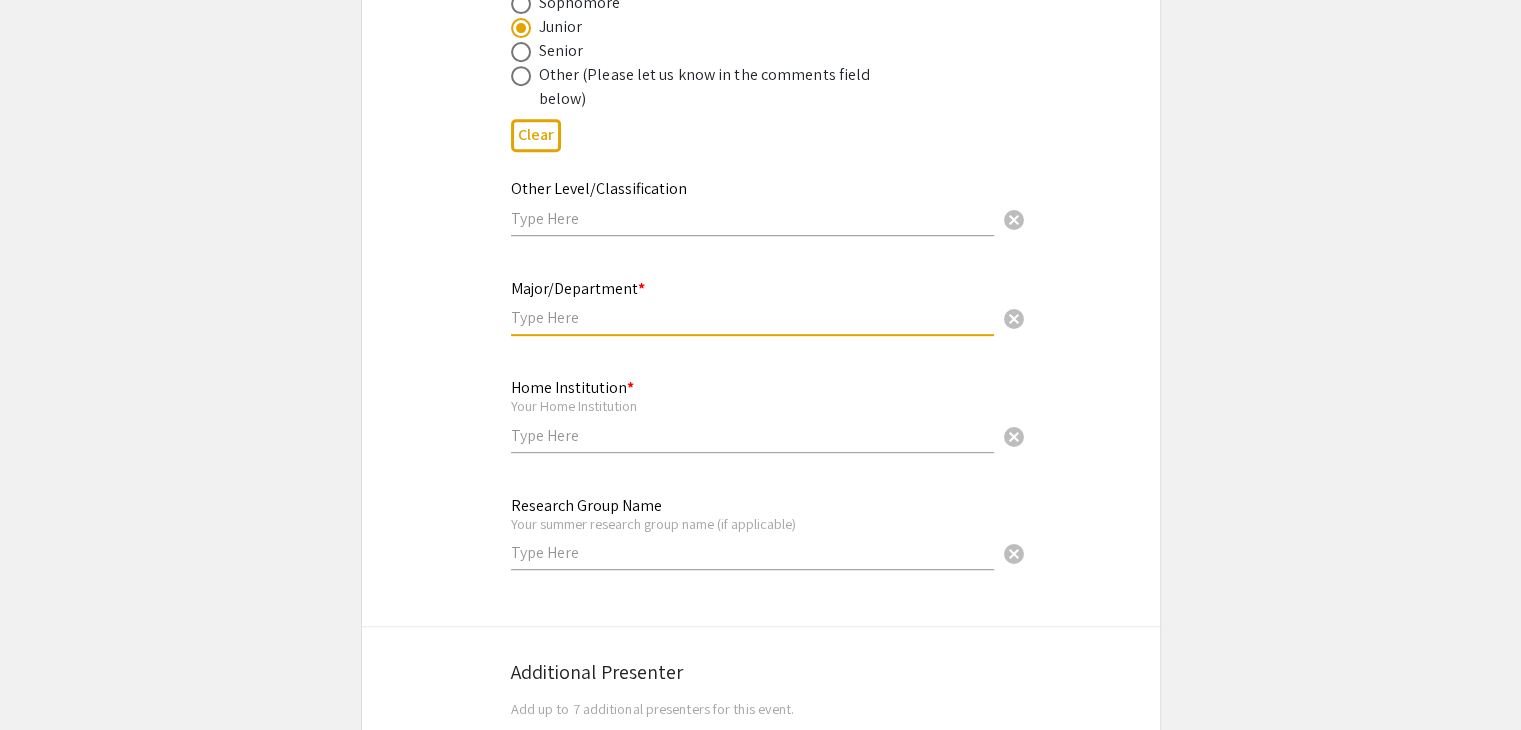 scroll, scrollTop: 894, scrollLeft: 0, axis: vertical 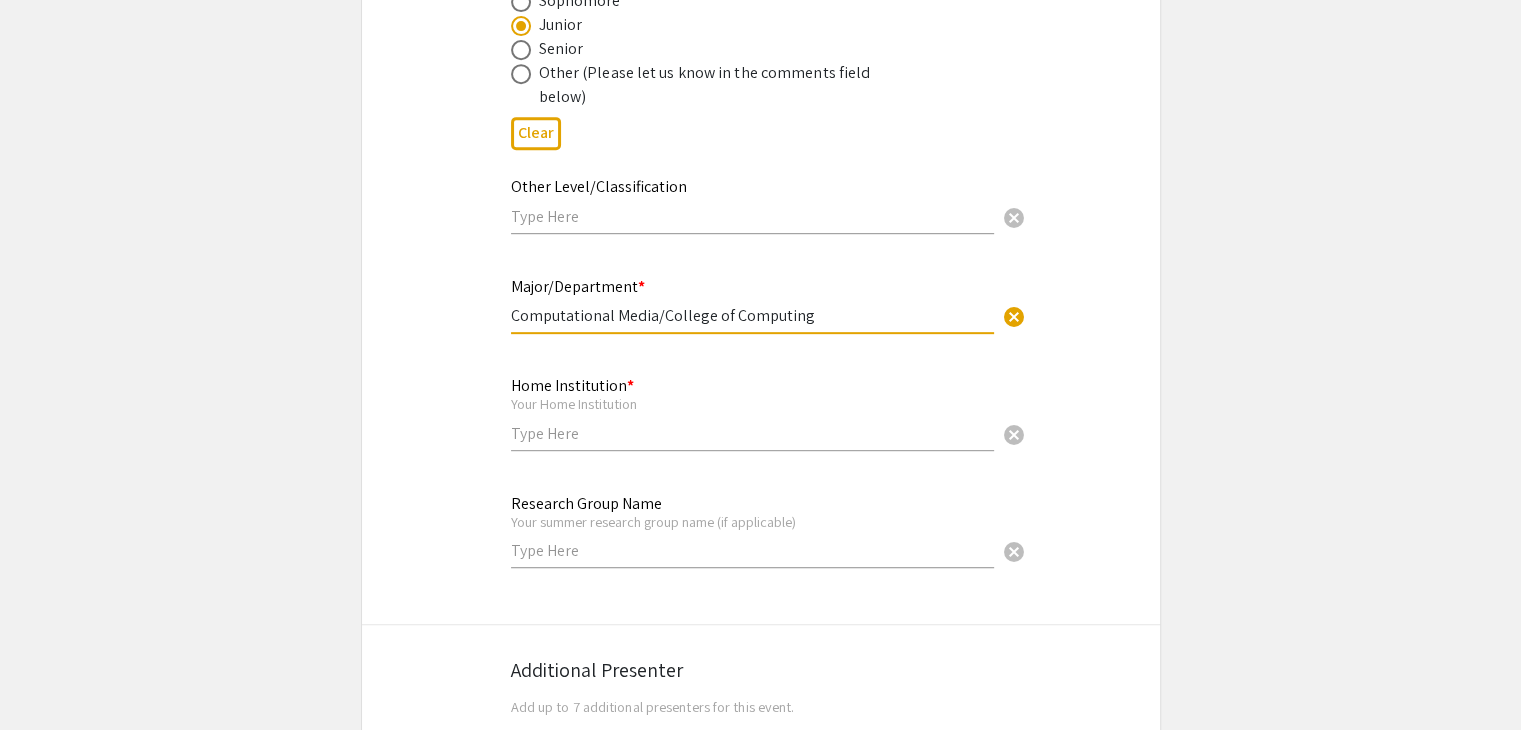 type on "Computational Media/College of Computing" 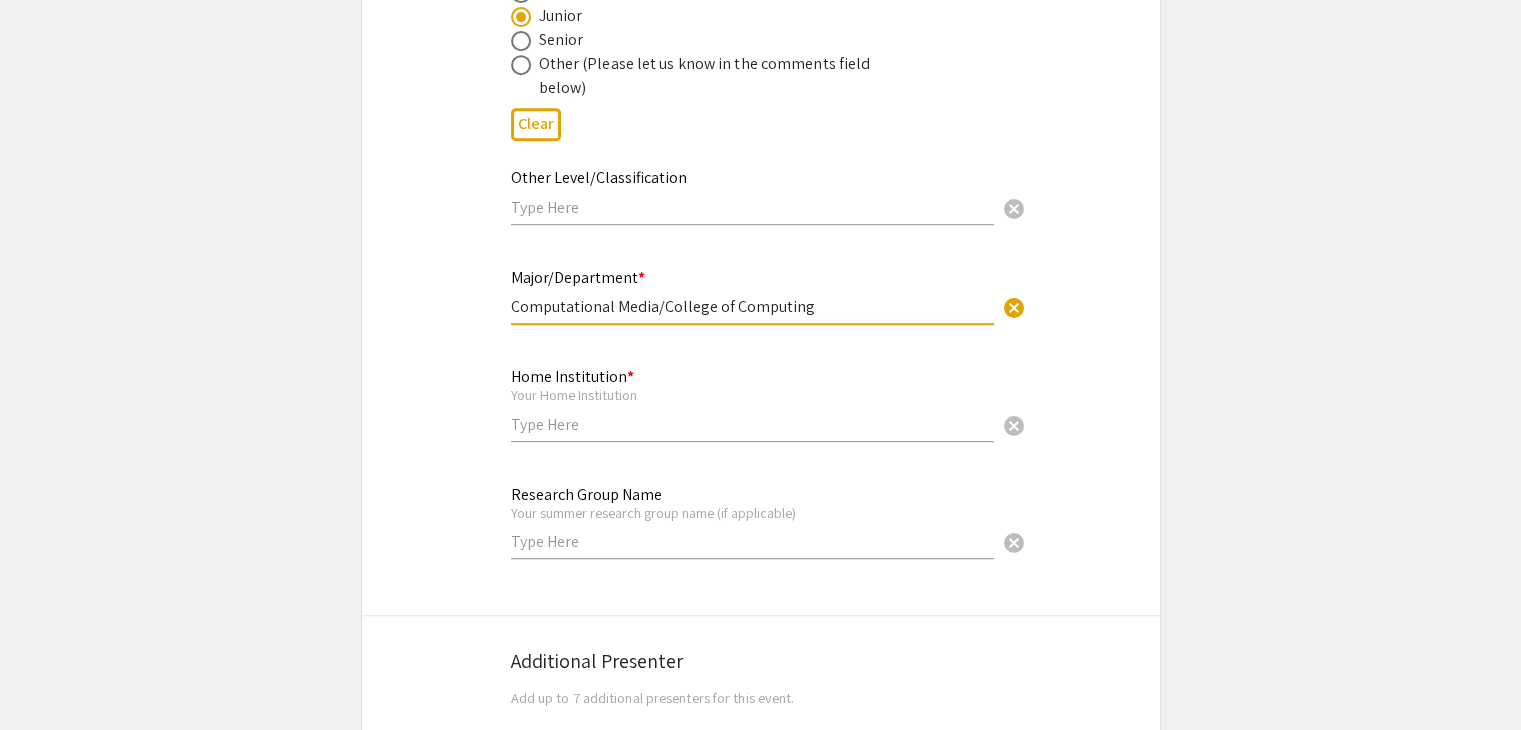 scroll, scrollTop: 904, scrollLeft: 0, axis: vertical 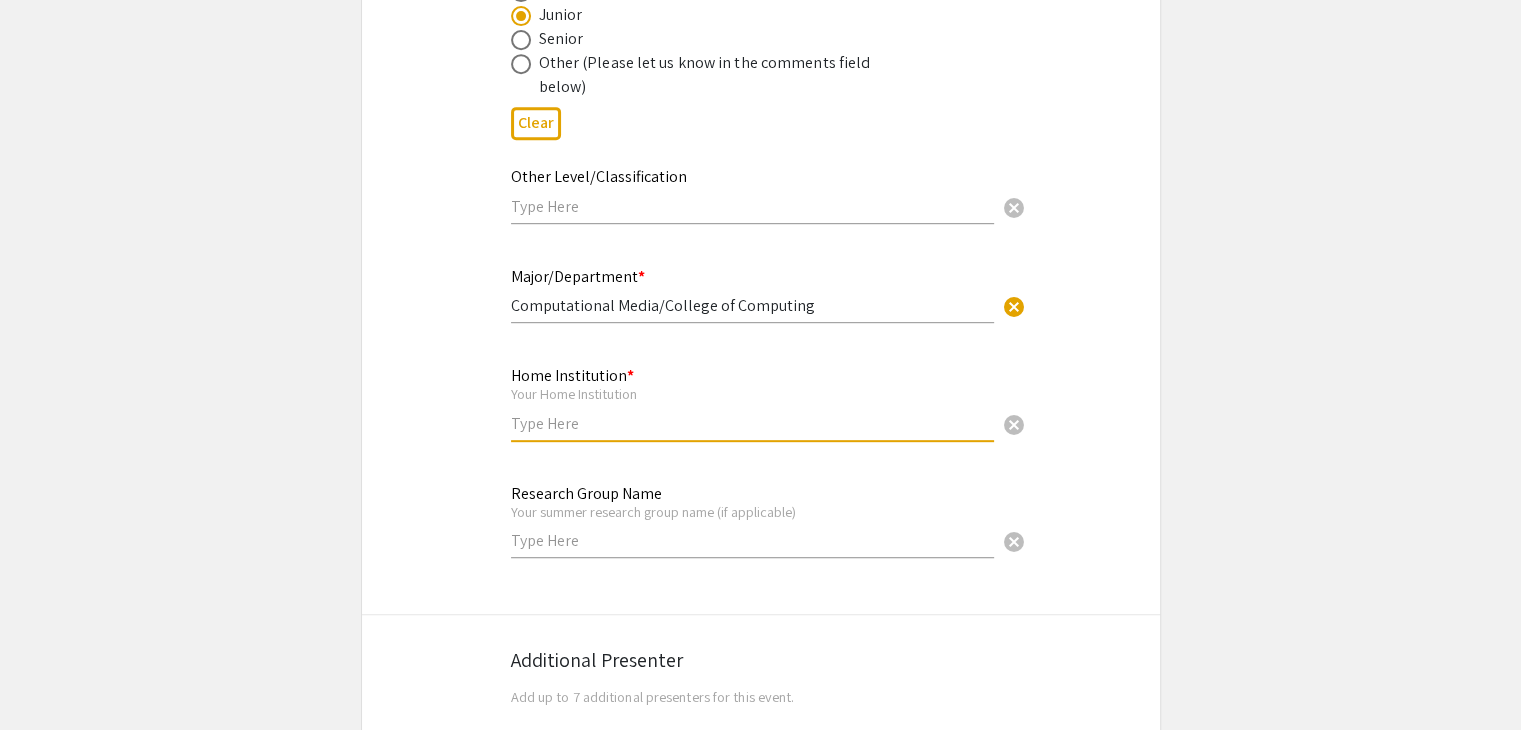 click at bounding box center [752, 423] 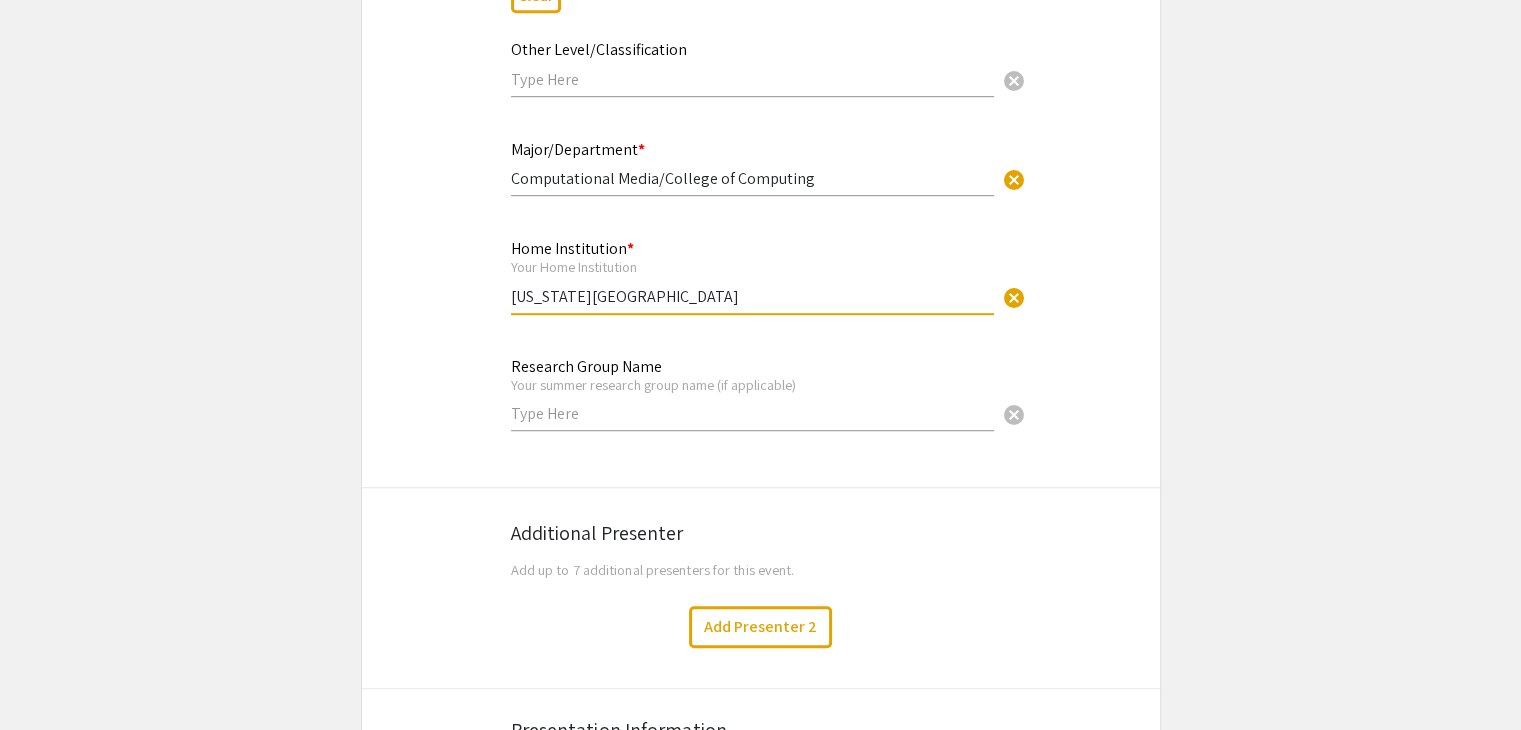 scroll, scrollTop: 1047, scrollLeft: 0, axis: vertical 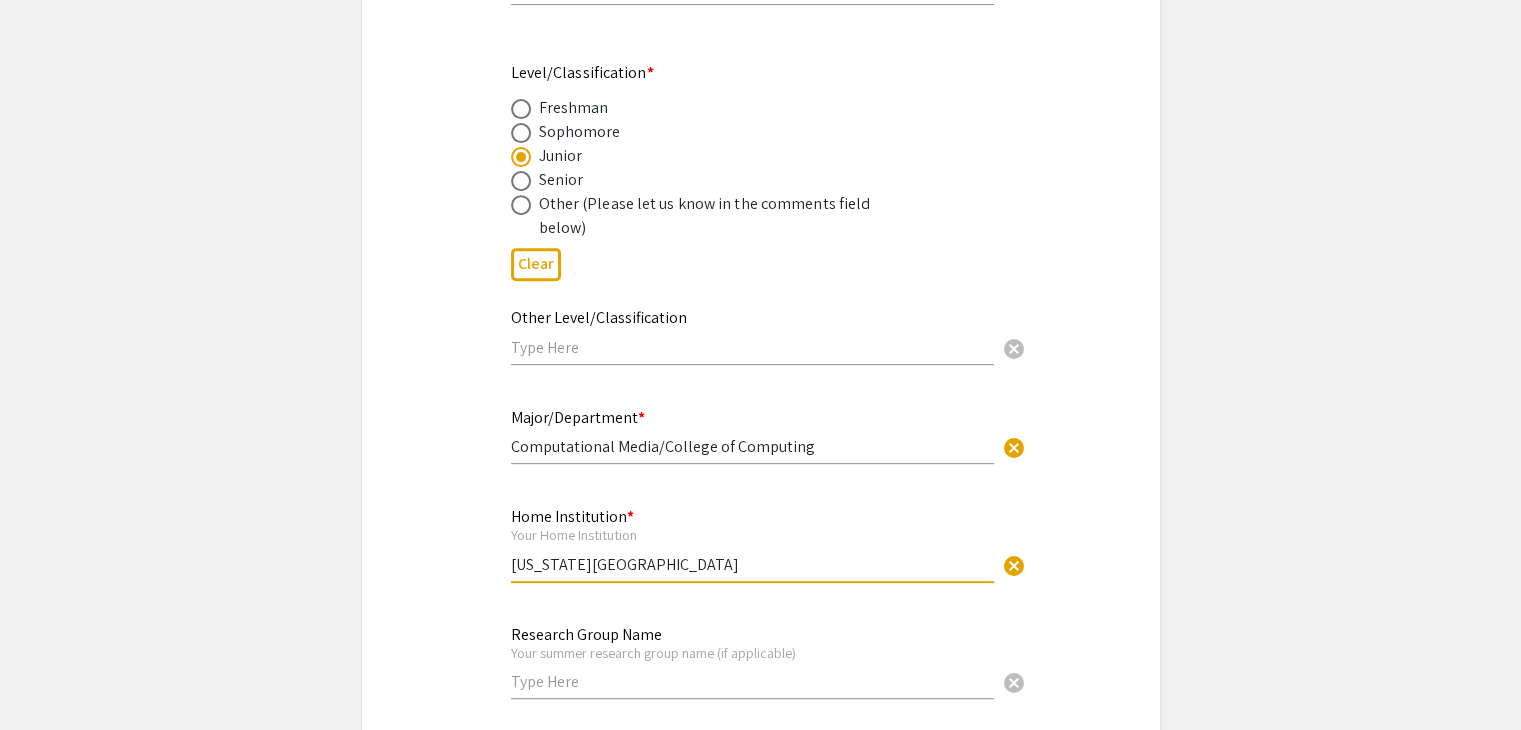 type on "[US_STATE][GEOGRAPHIC_DATA]" 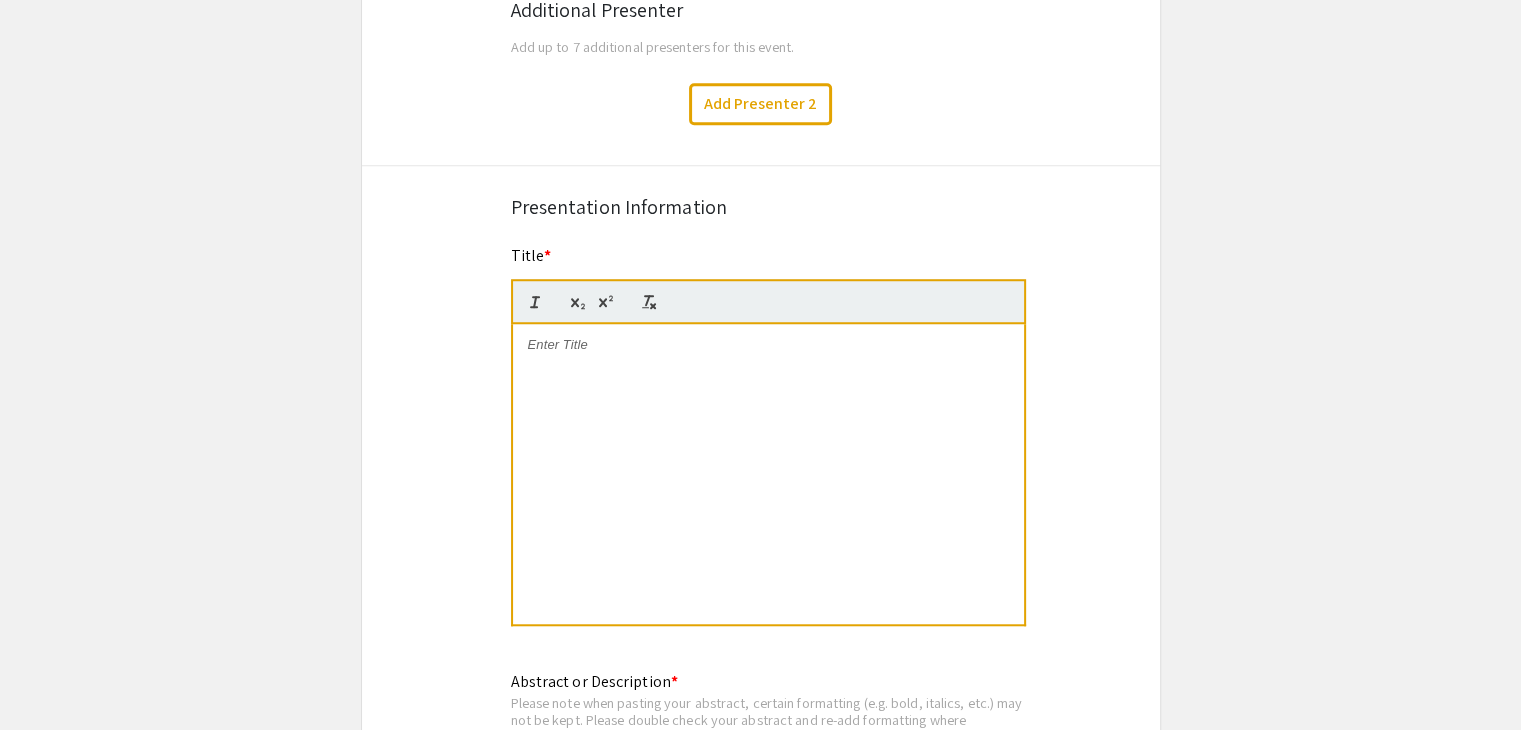 scroll, scrollTop: 1568, scrollLeft: 0, axis: vertical 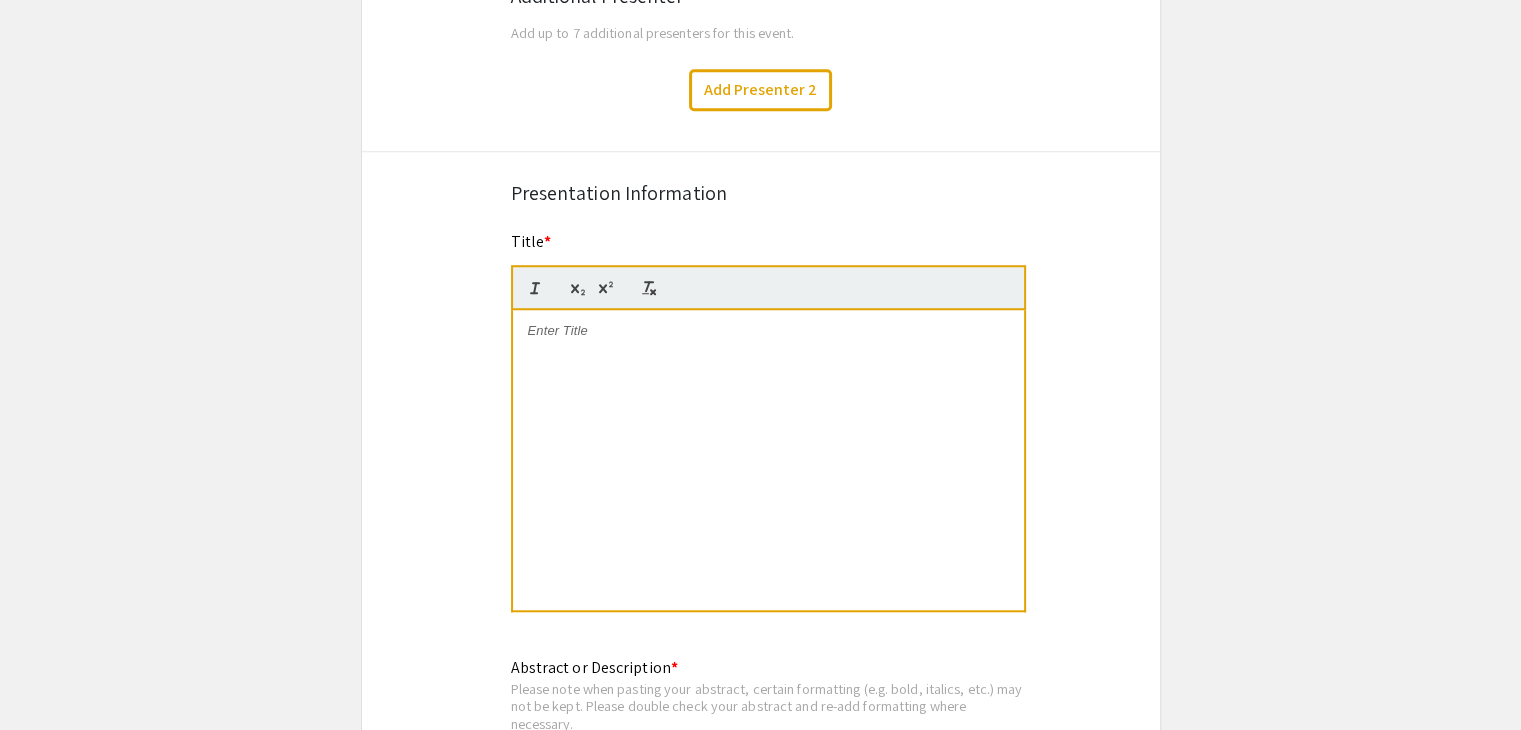 click at bounding box center (768, 460) 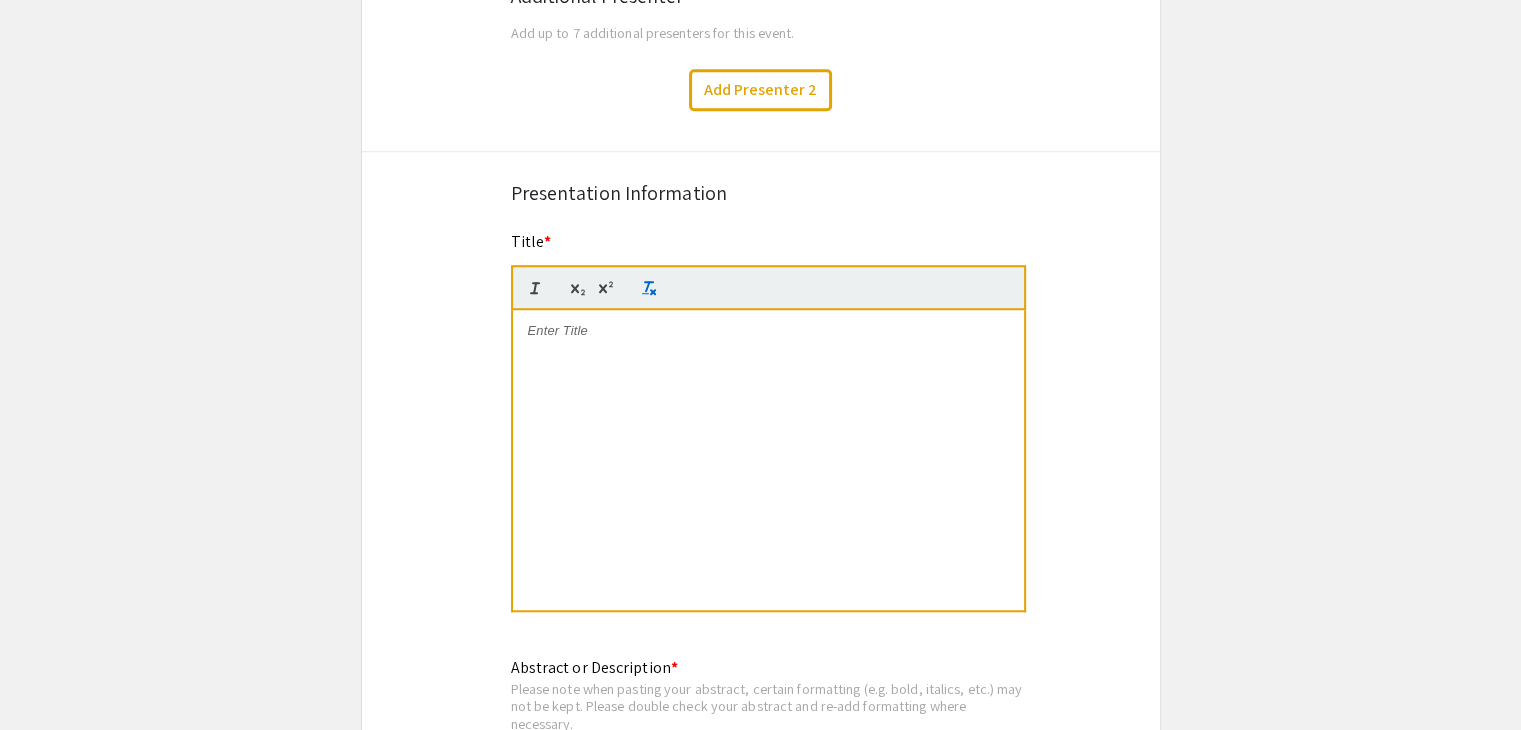 scroll, scrollTop: 0, scrollLeft: 0, axis: both 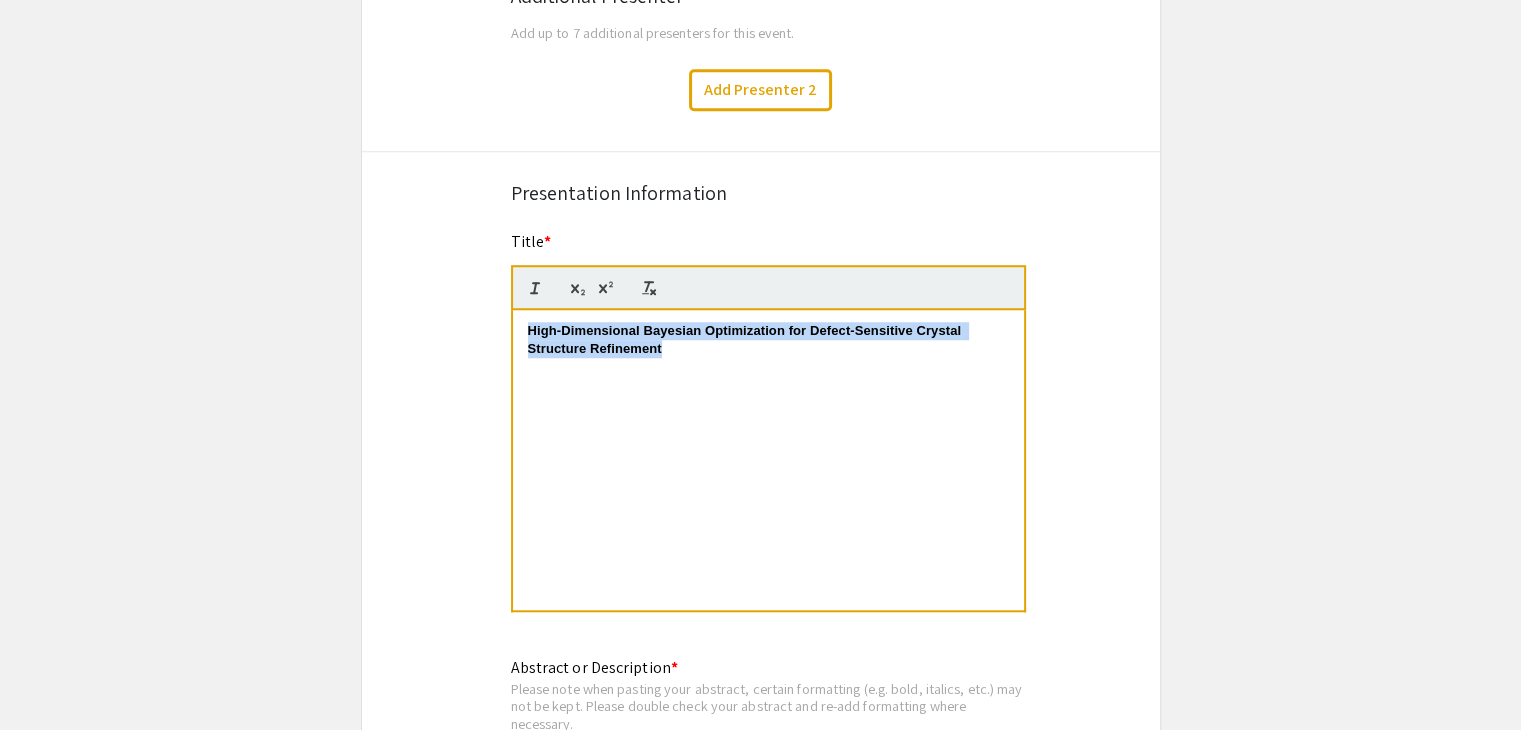 drag, startPoint x: 673, startPoint y: 353, endPoint x: 495, endPoint y: 299, distance: 186.01076 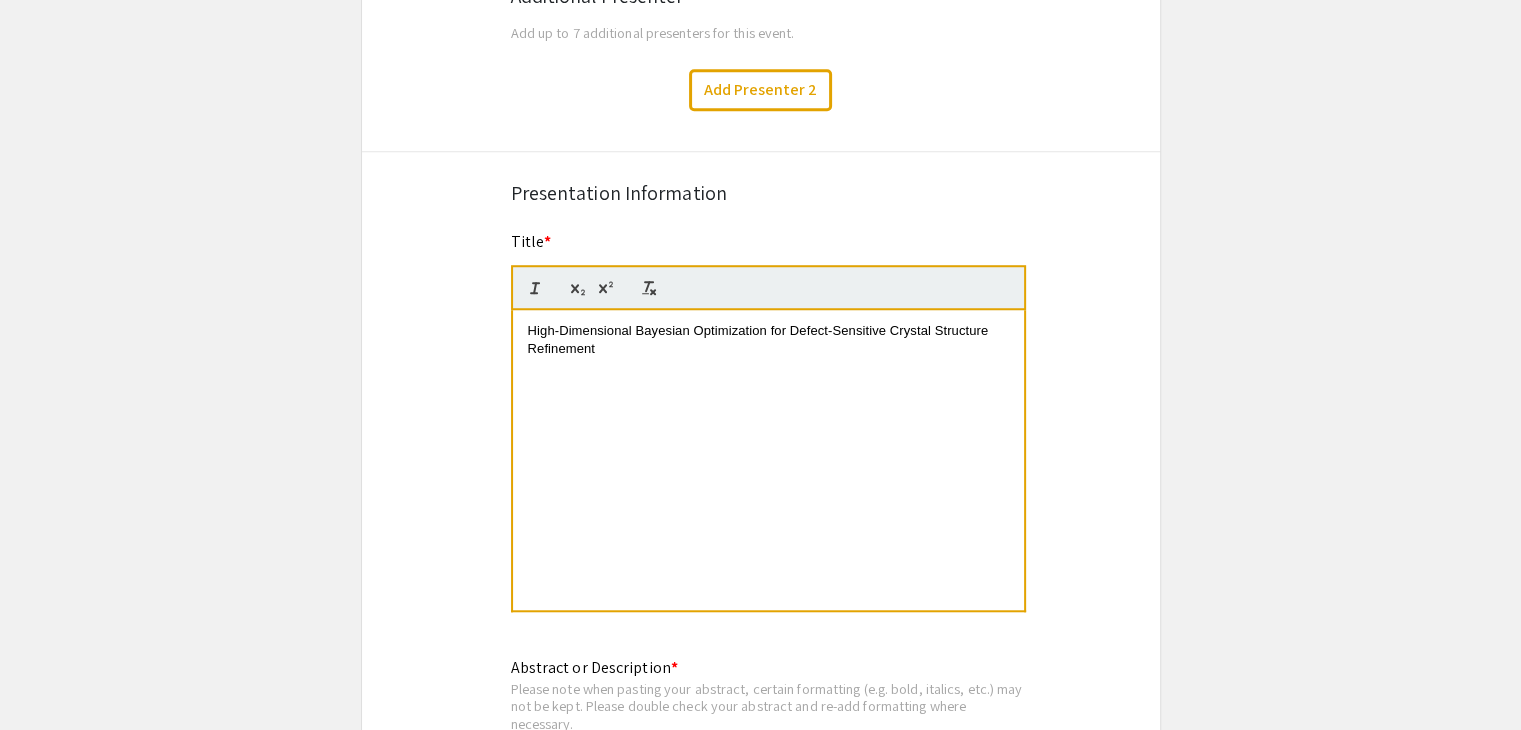 click on "High-Dimensional Bayesian Optimization for Defect-Sensitive Crystal Structure Refinement" at bounding box center [768, 460] 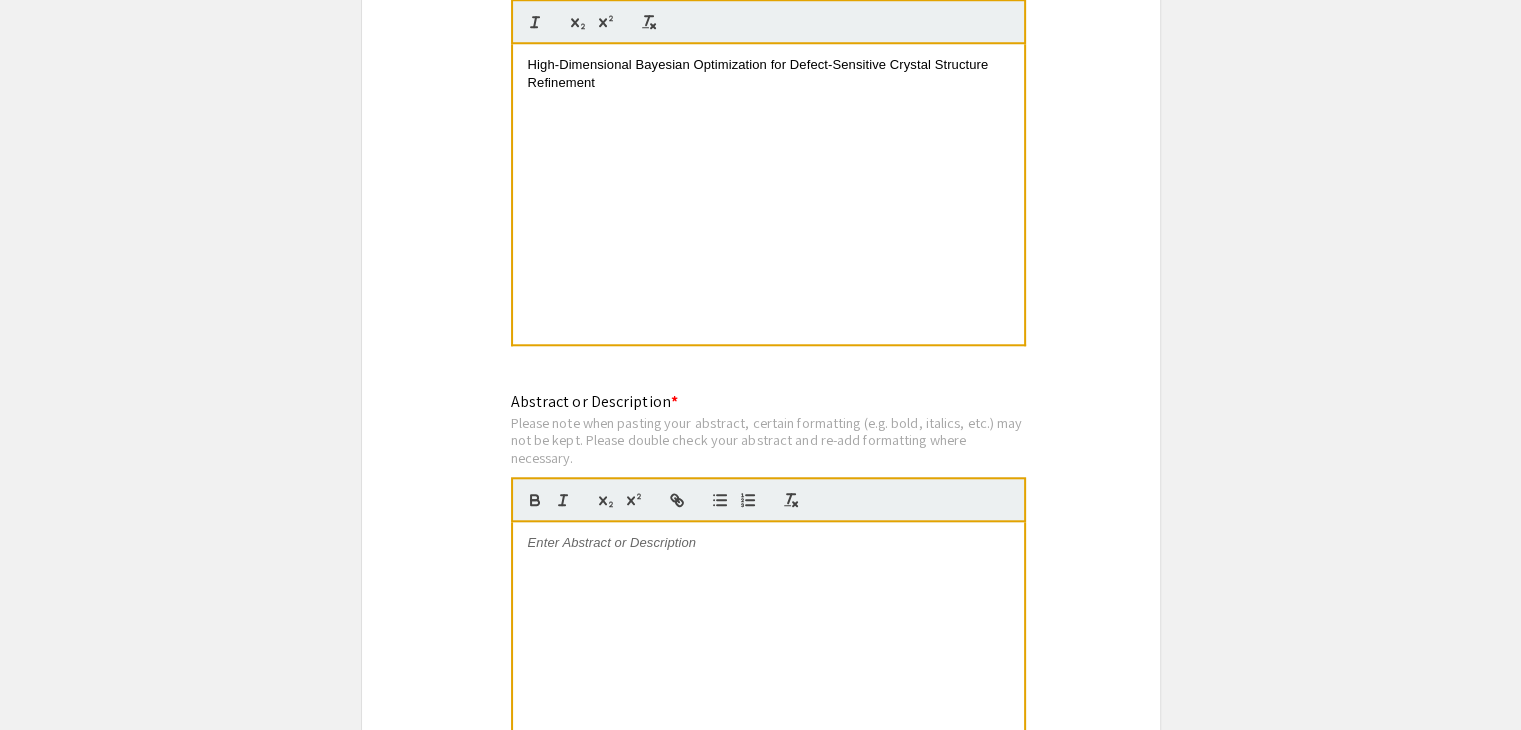 scroll, scrollTop: 1986, scrollLeft: 0, axis: vertical 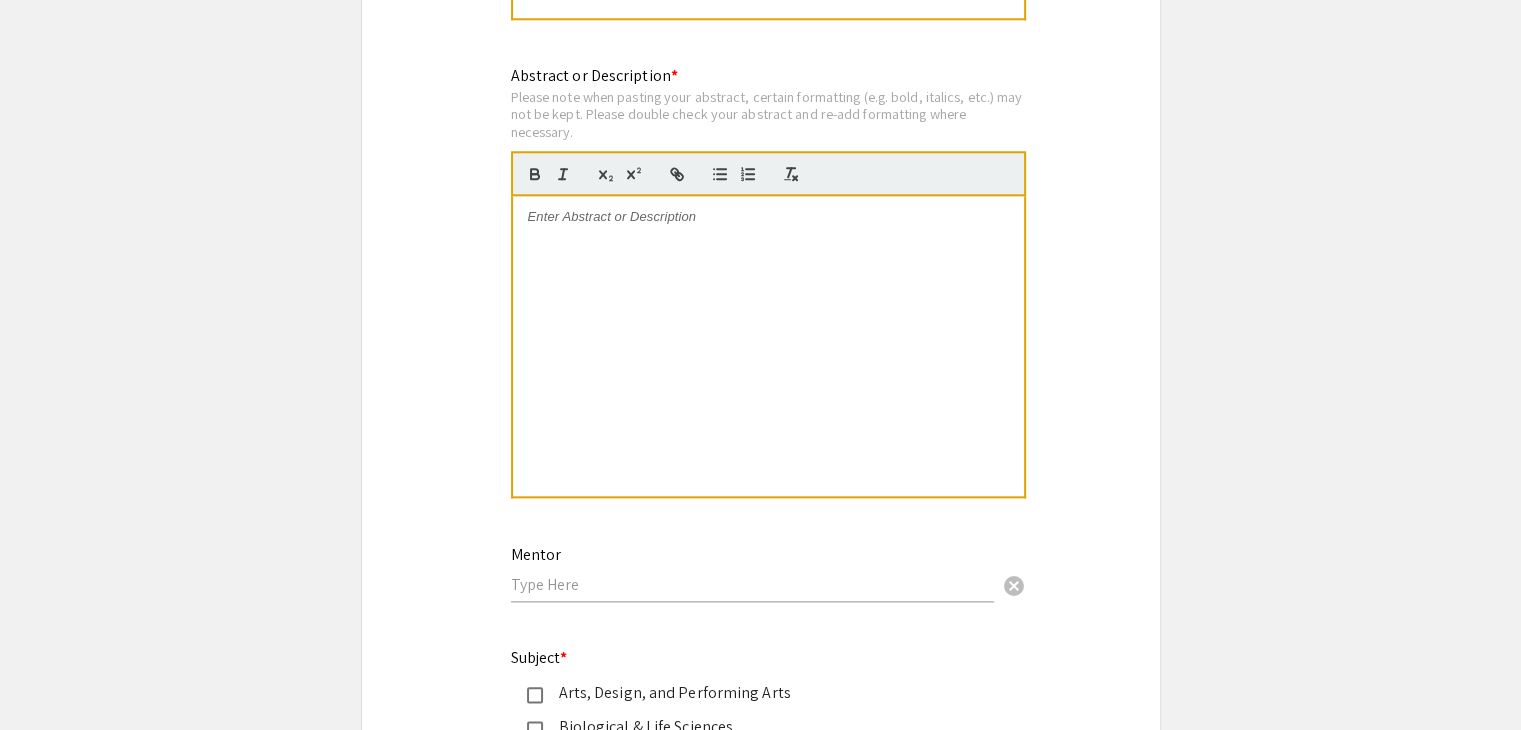 click at bounding box center (768, 346) 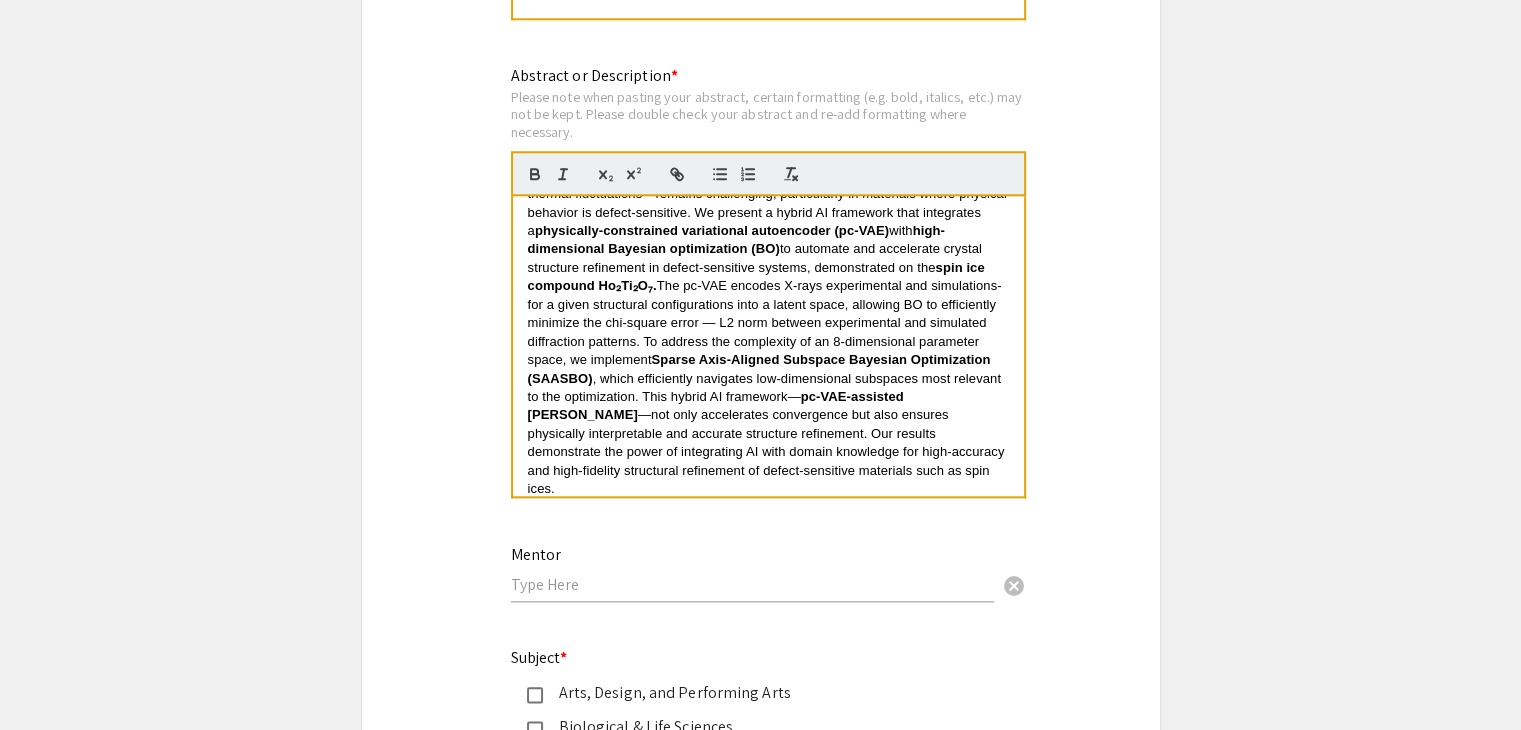 scroll, scrollTop: 0, scrollLeft: 0, axis: both 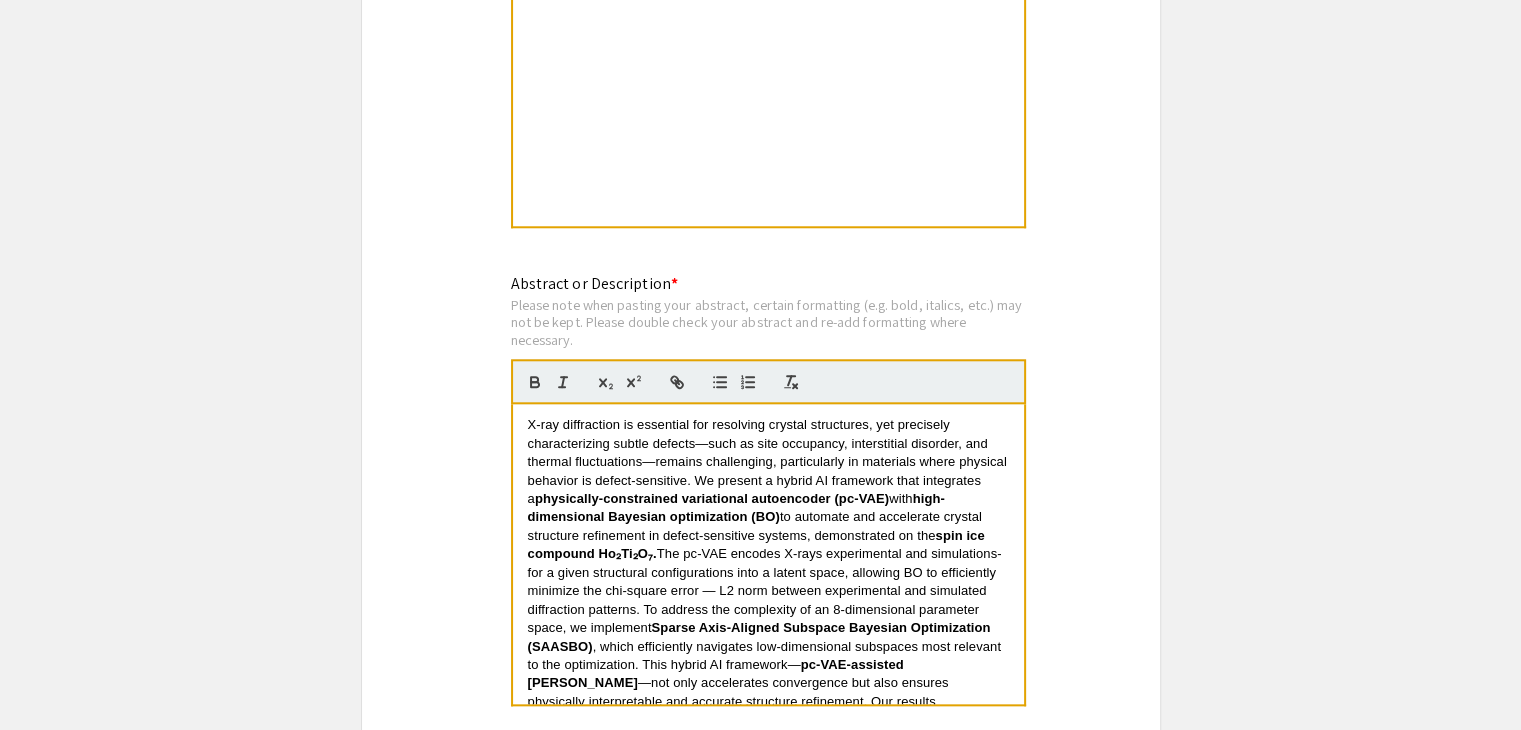 click on "High-Dimensional Bayesian Optimization for Defect-Sensitive Crystal Structure Refinement" at bounding box center [768, 76] 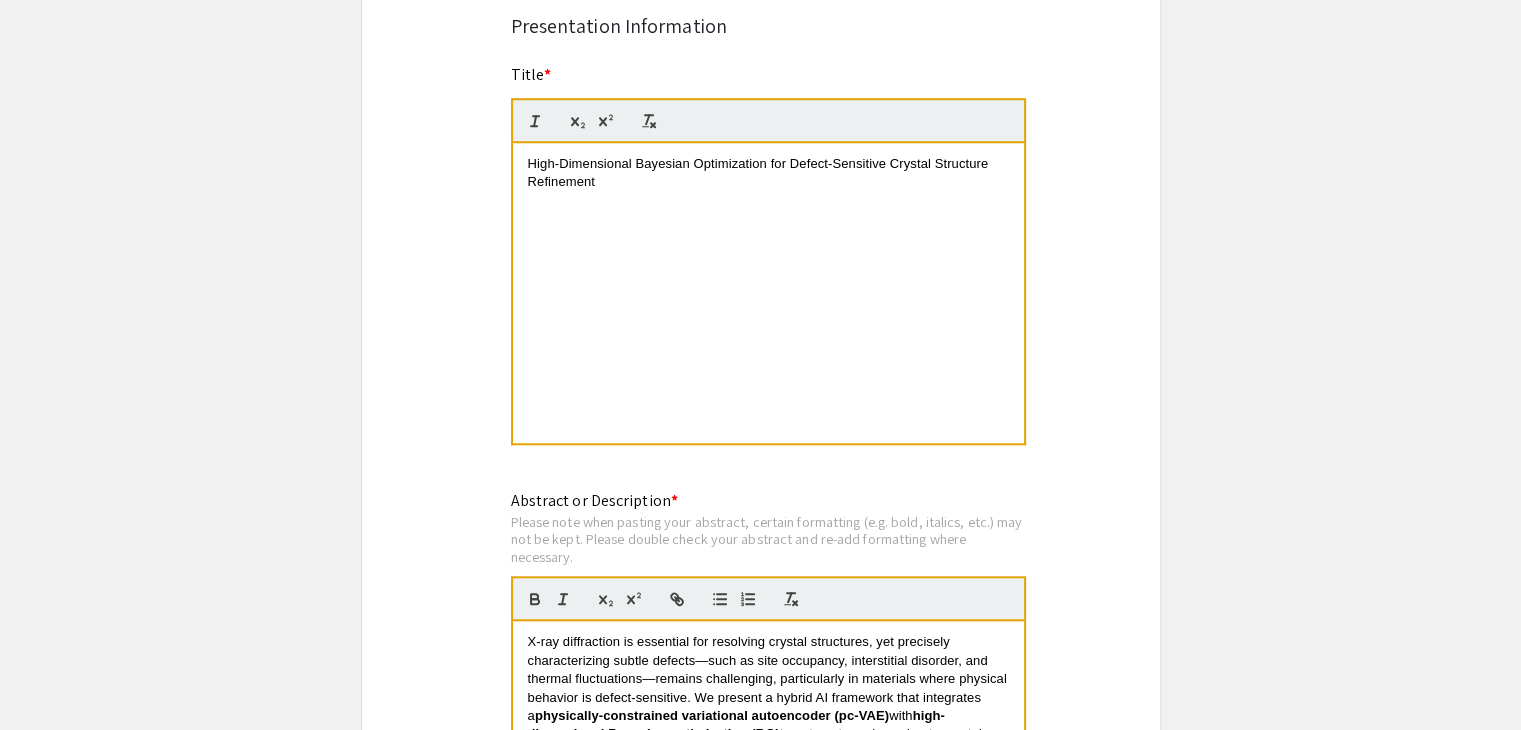 scroll, scrollTop: 0, scrollLeft: 0, axis: both 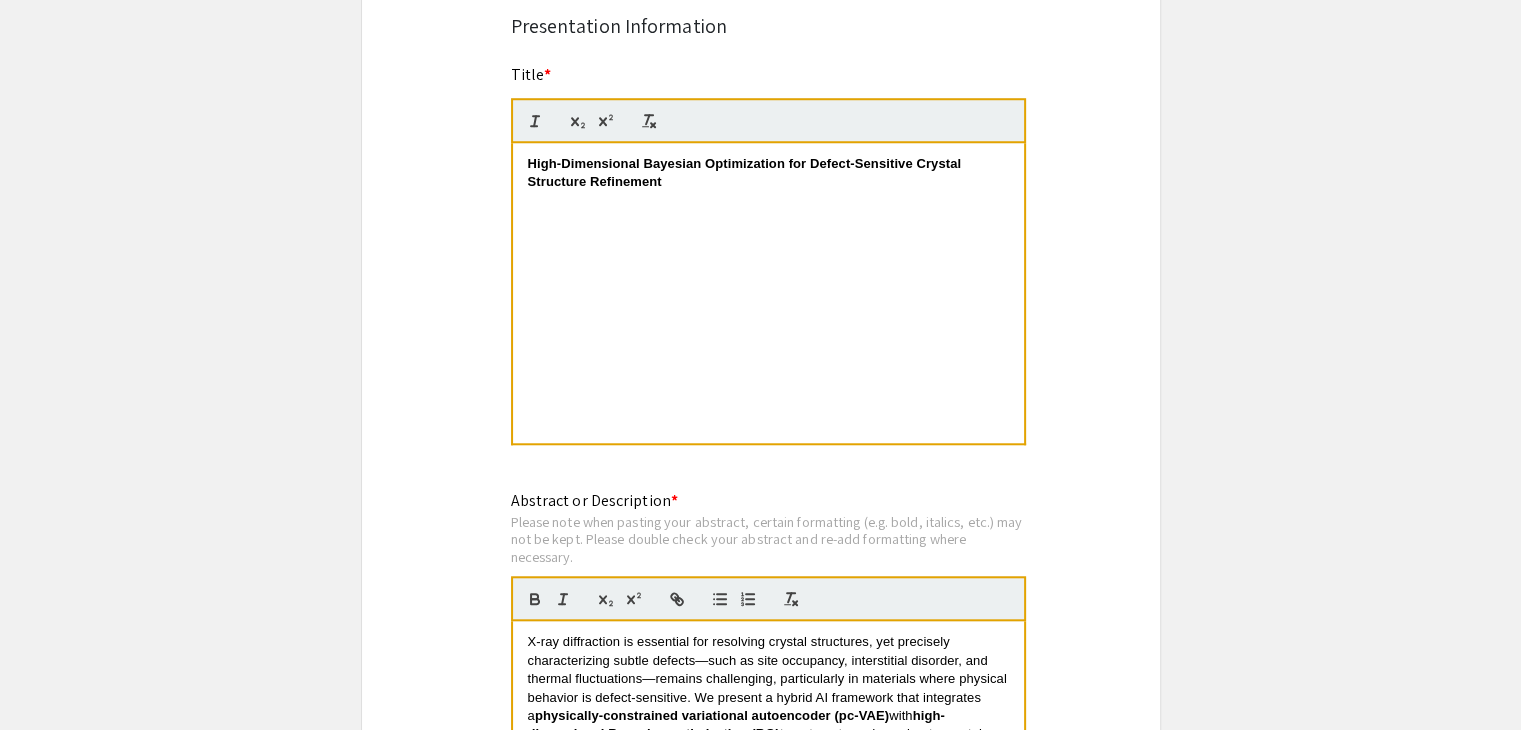click on "High-Dimensional Bayesian Optimization for Defect-Sensitive Crystal Structure Refinement ﻿" at bounding box center (768, 293) 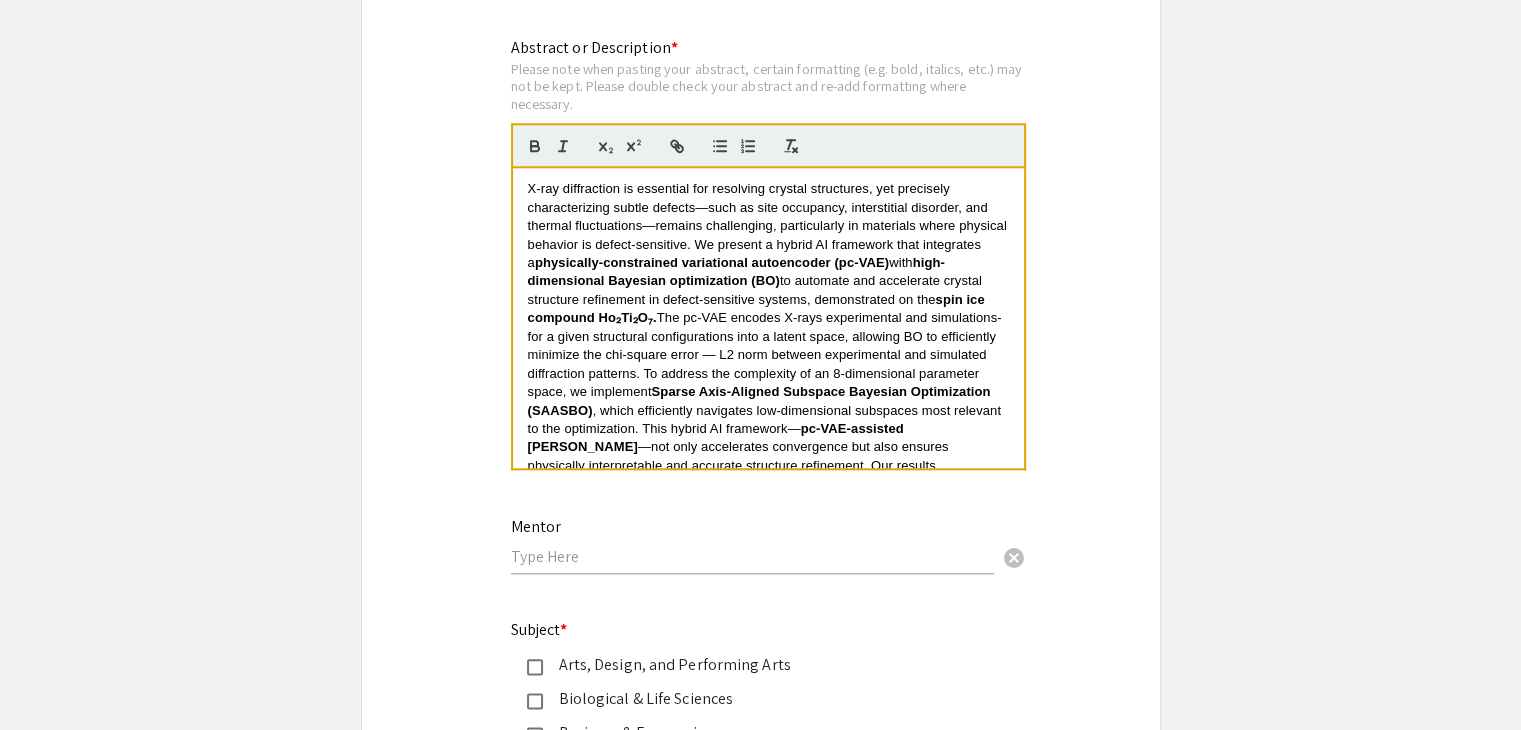 scroll, scrollTop: 2188, scrollLeft: 0, axis: vertical 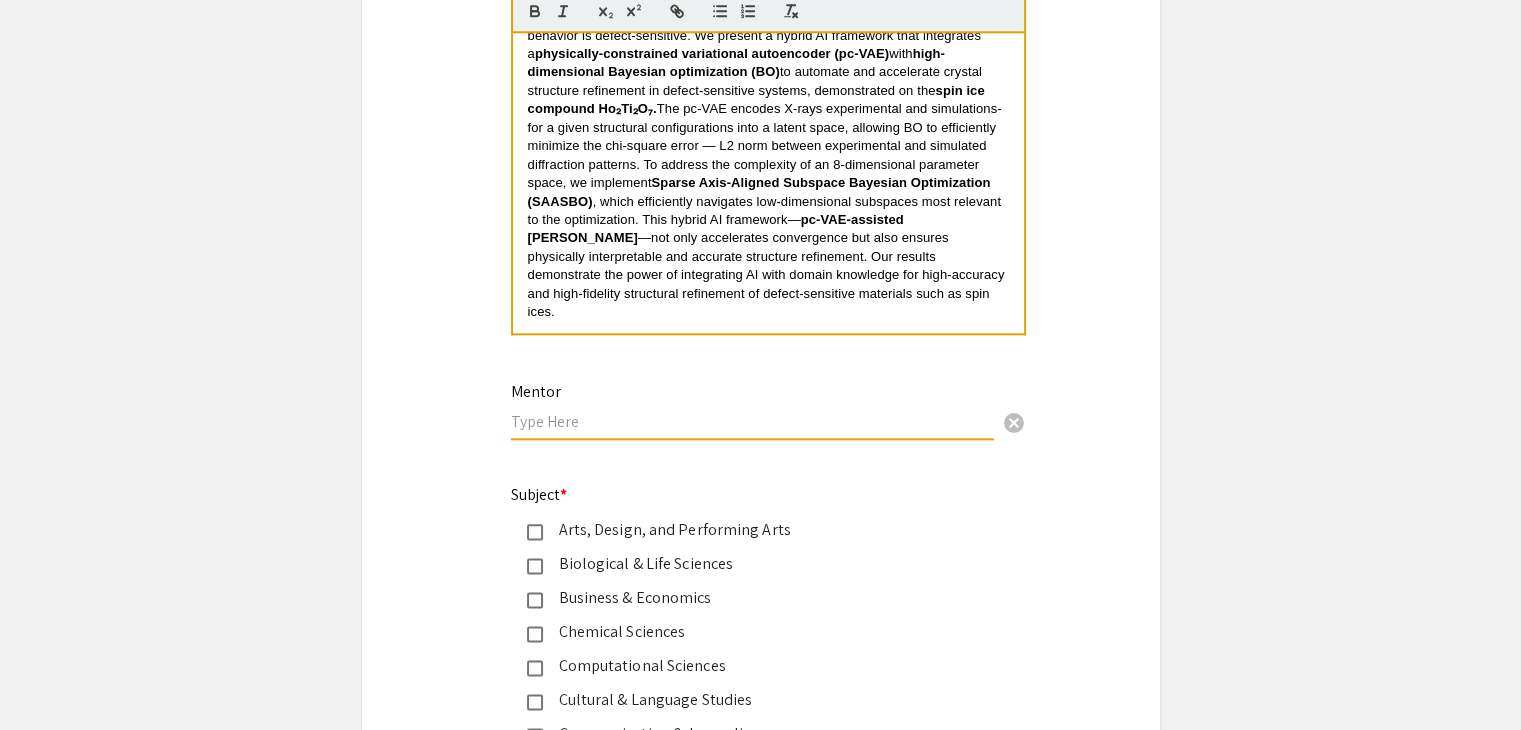 click at bounding box center [752, 421] 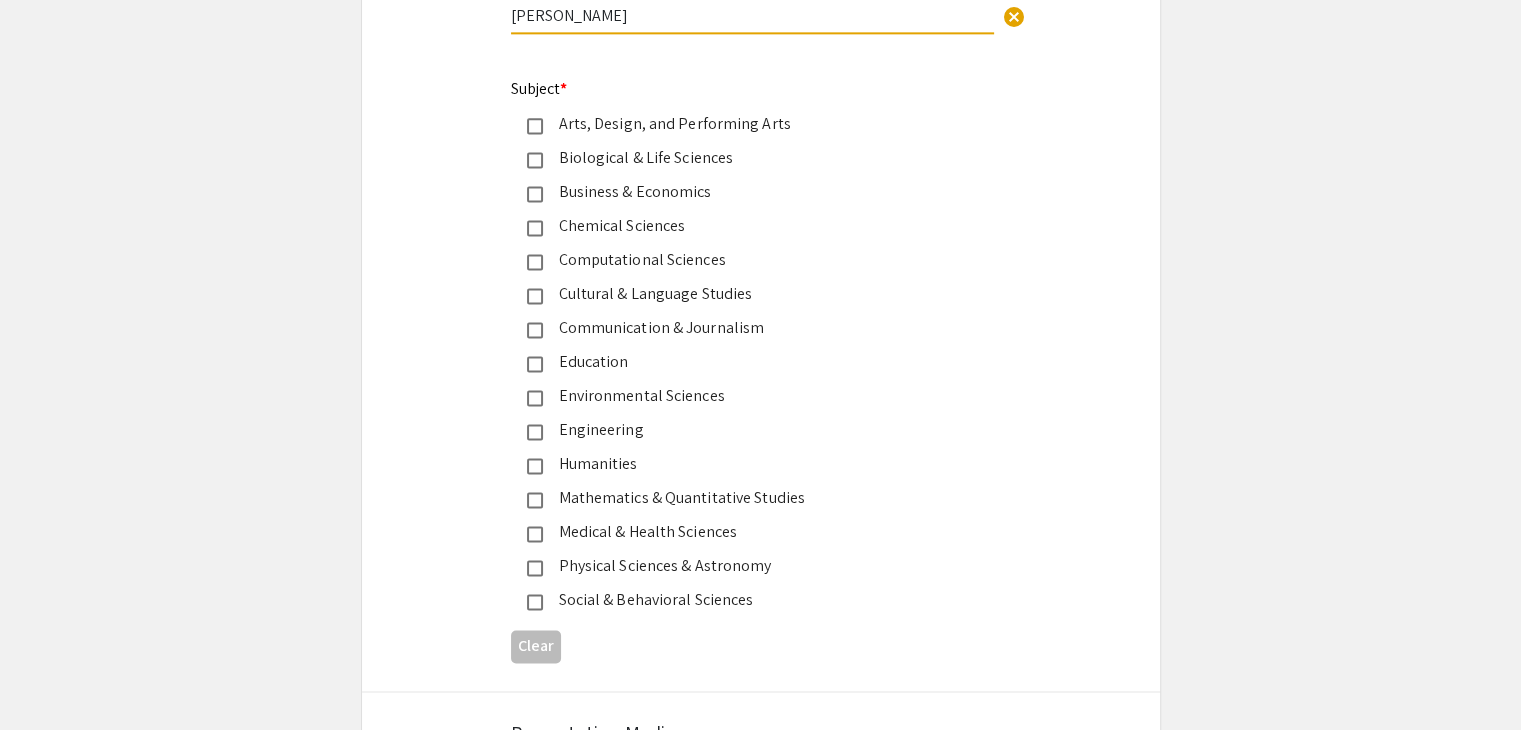 scroll, scrollTop: 2694, scrollLeft: 0, axis: vertical 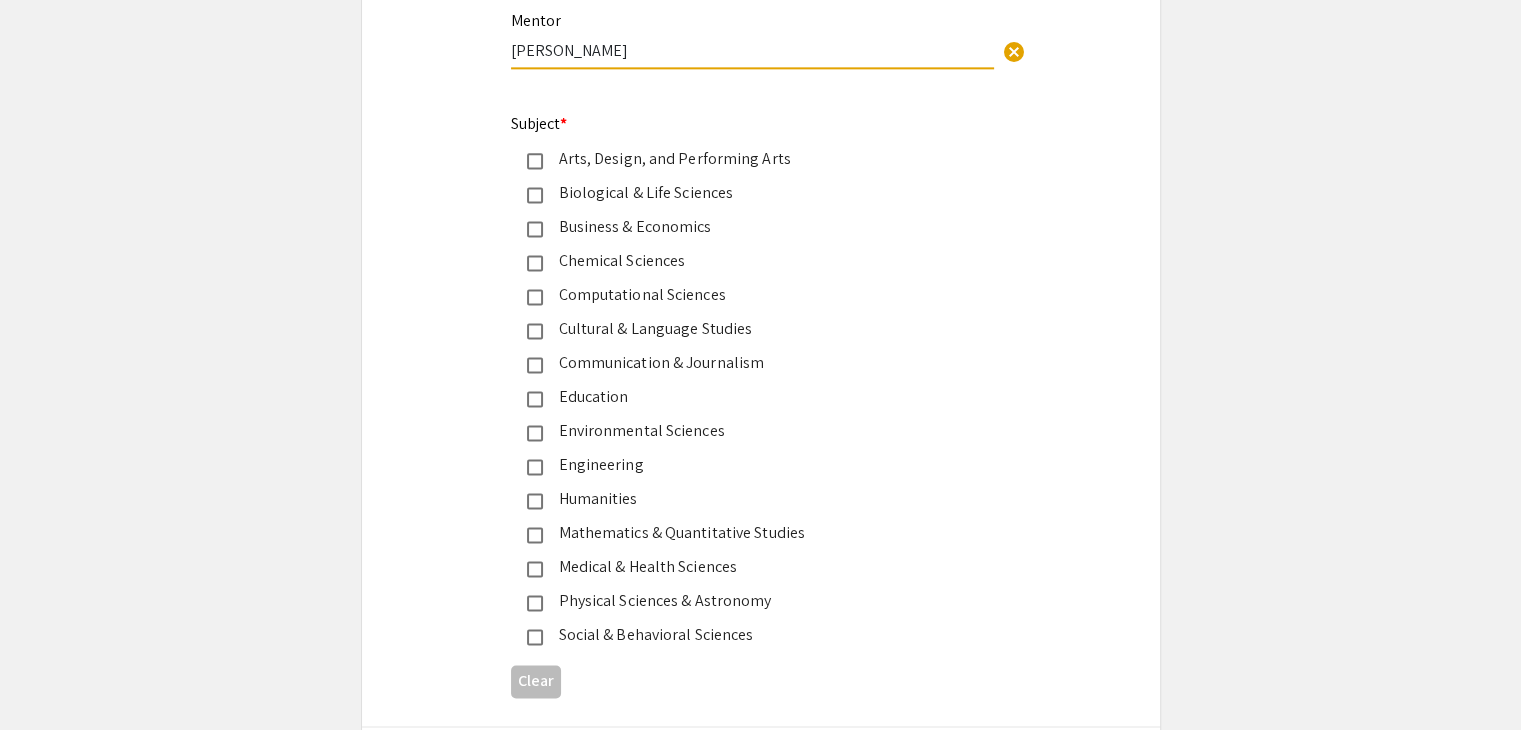 type on "[PERSON_NAME]" 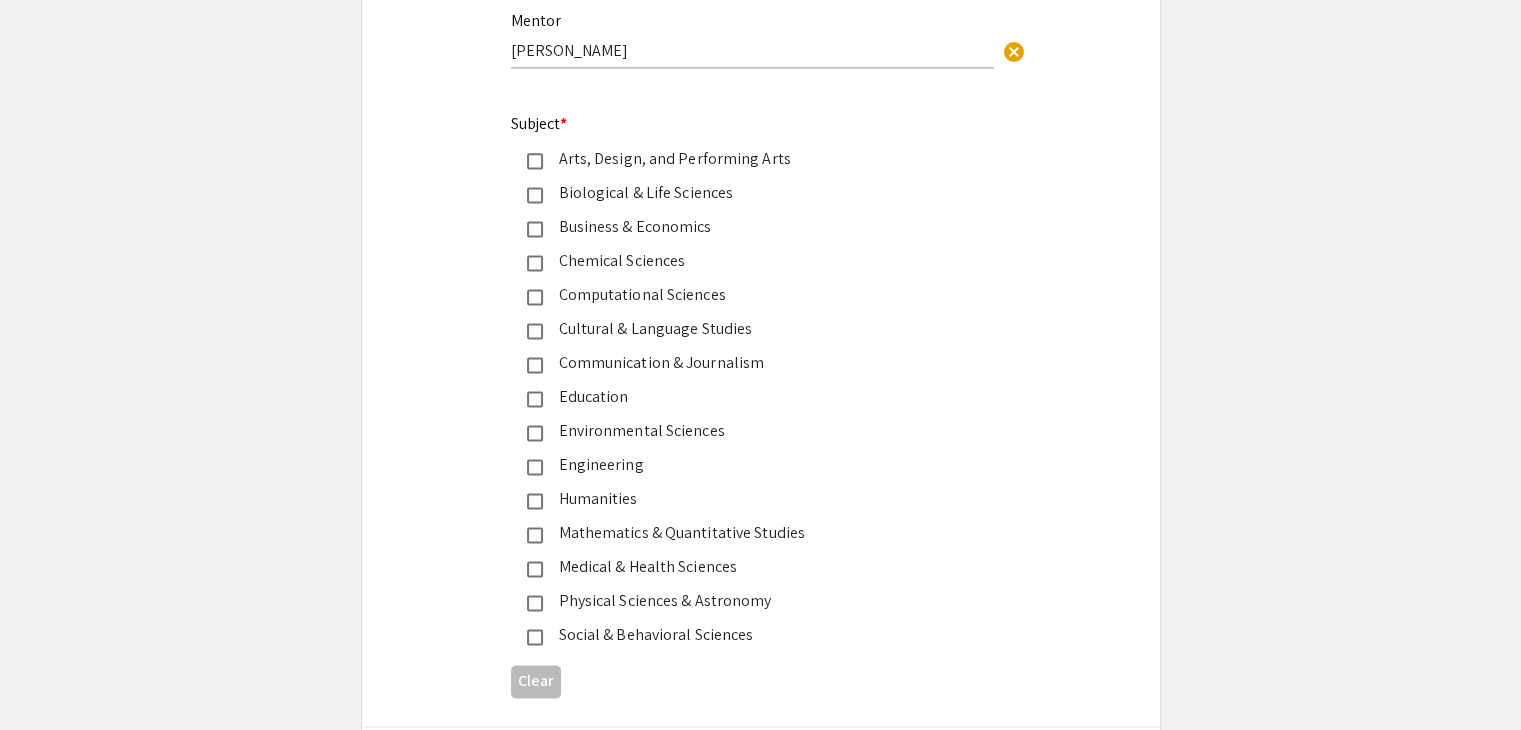 click on "Computational Sciences" 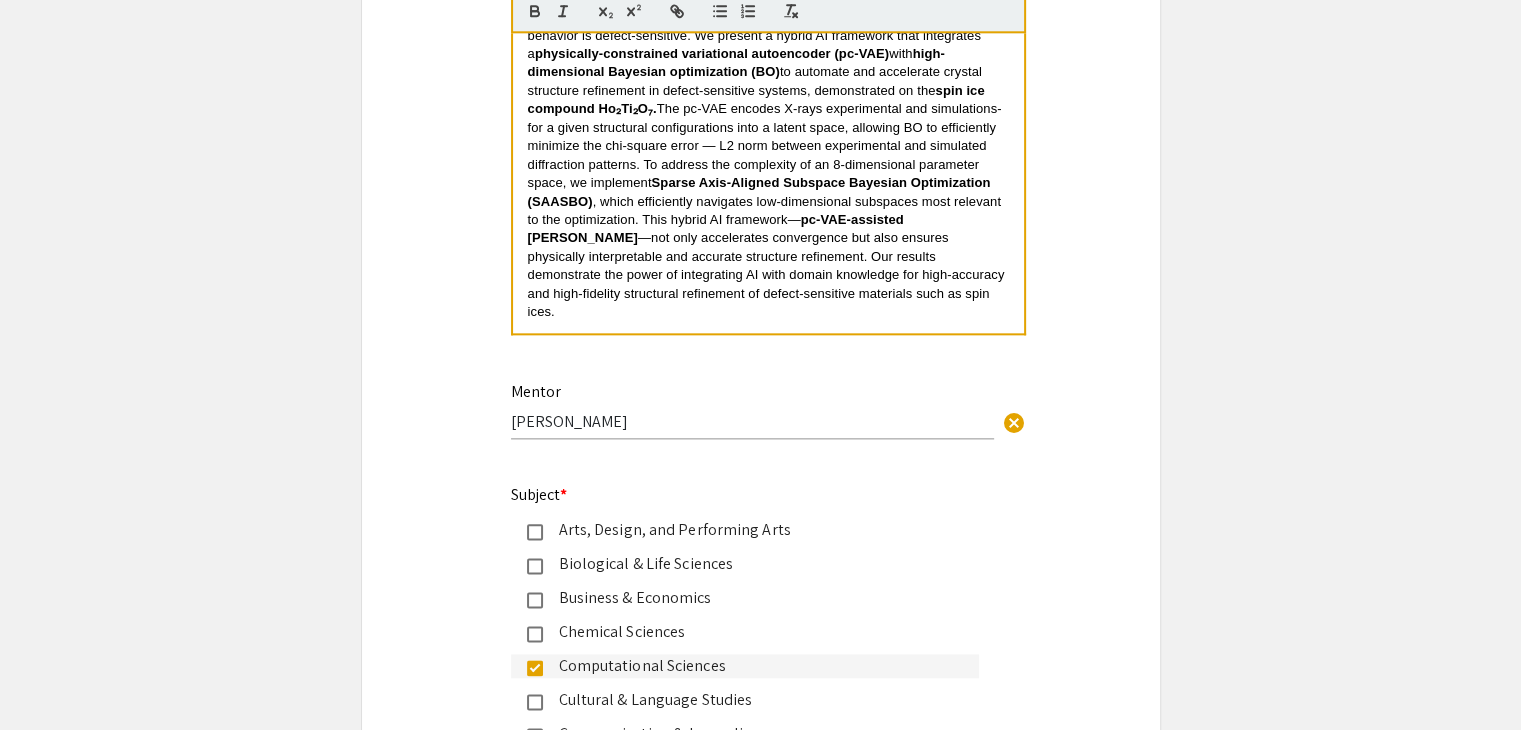 scroll, scrollTop: 2242, scrollLeft: 0, axis: vertical 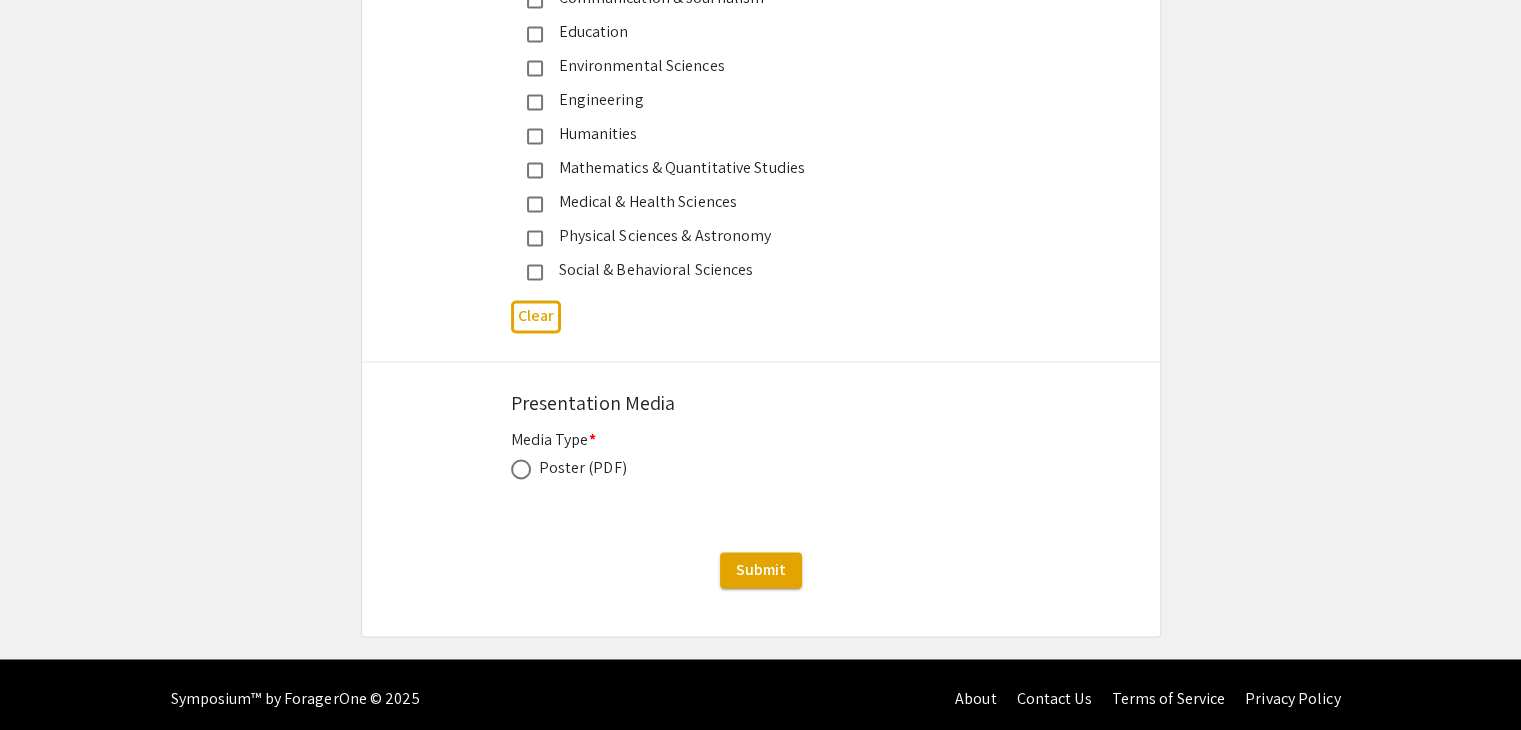 click at bounding box center (521, 469) 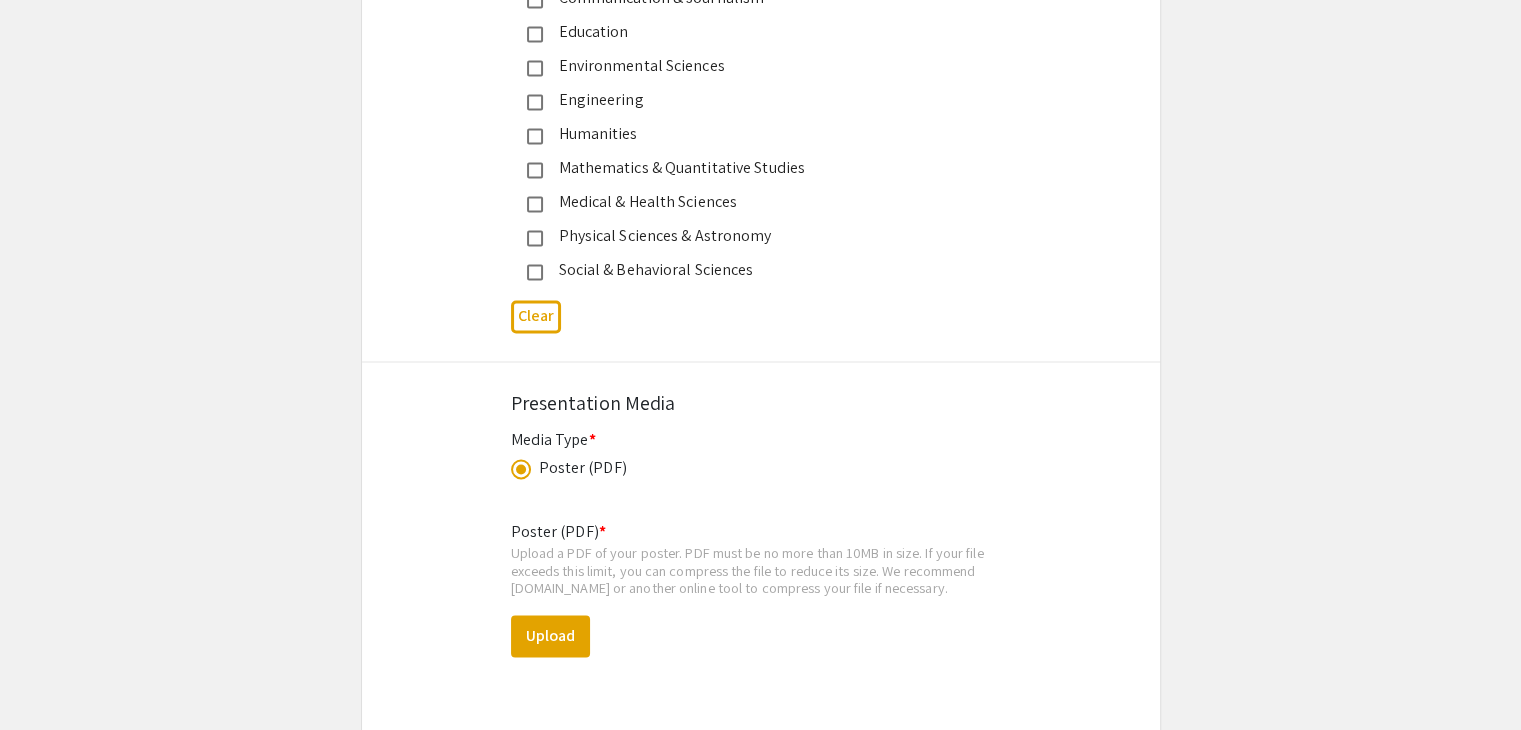 scroll, scrollTop: 3259, scrollLeft: 0, axis: vertical 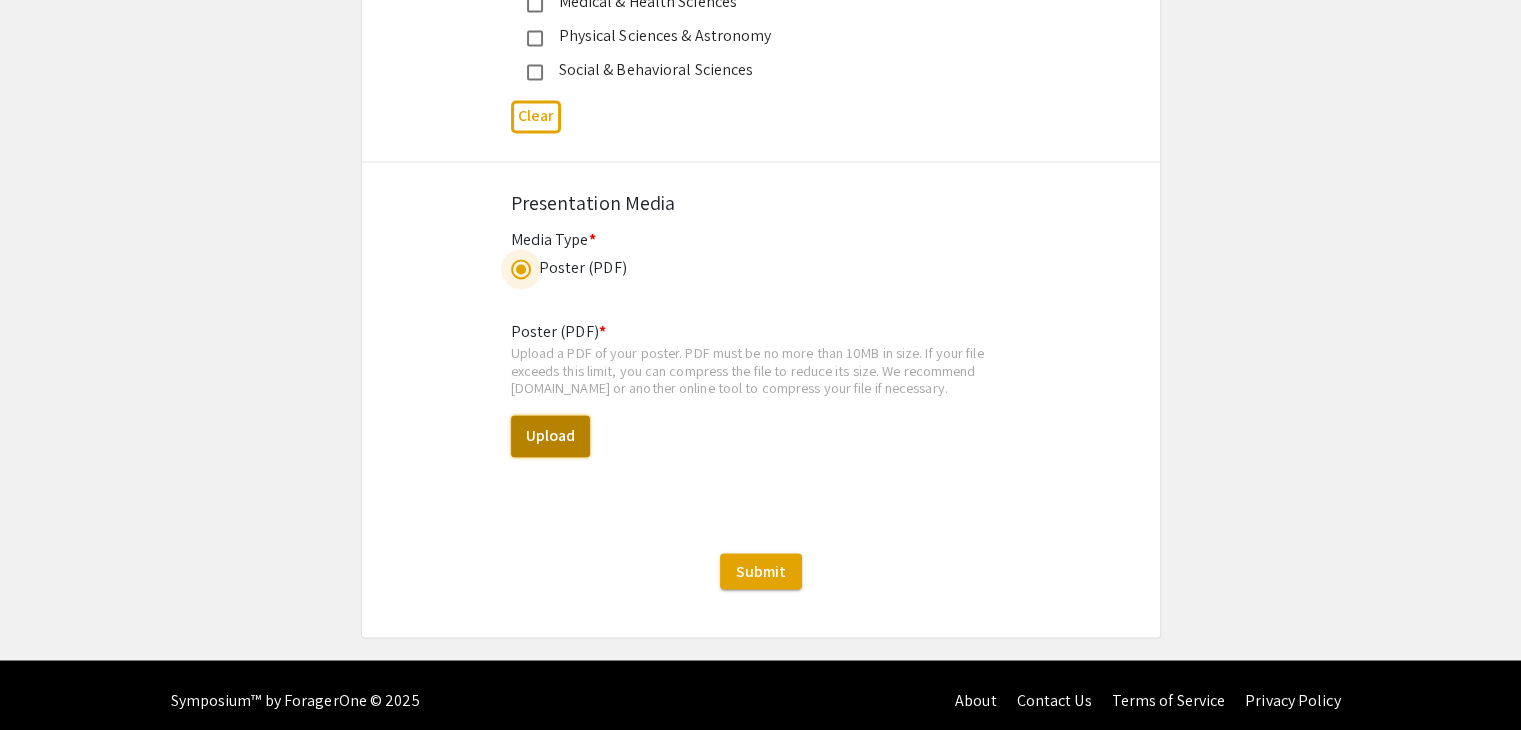 click on "Upload" at bounding box center (550, 436) 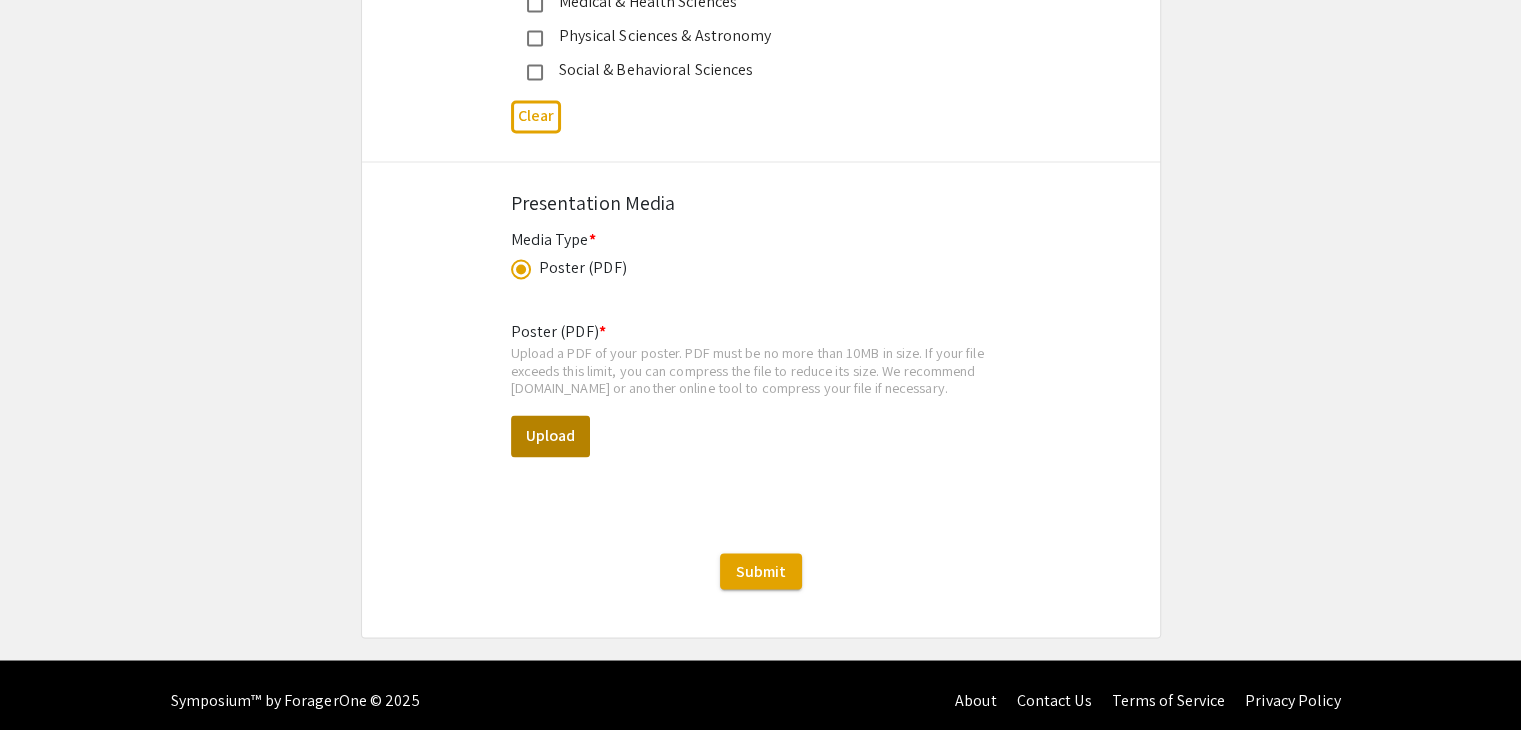 scroll, scrollTop: 3250, scrollLeft: 0, axis: vertical 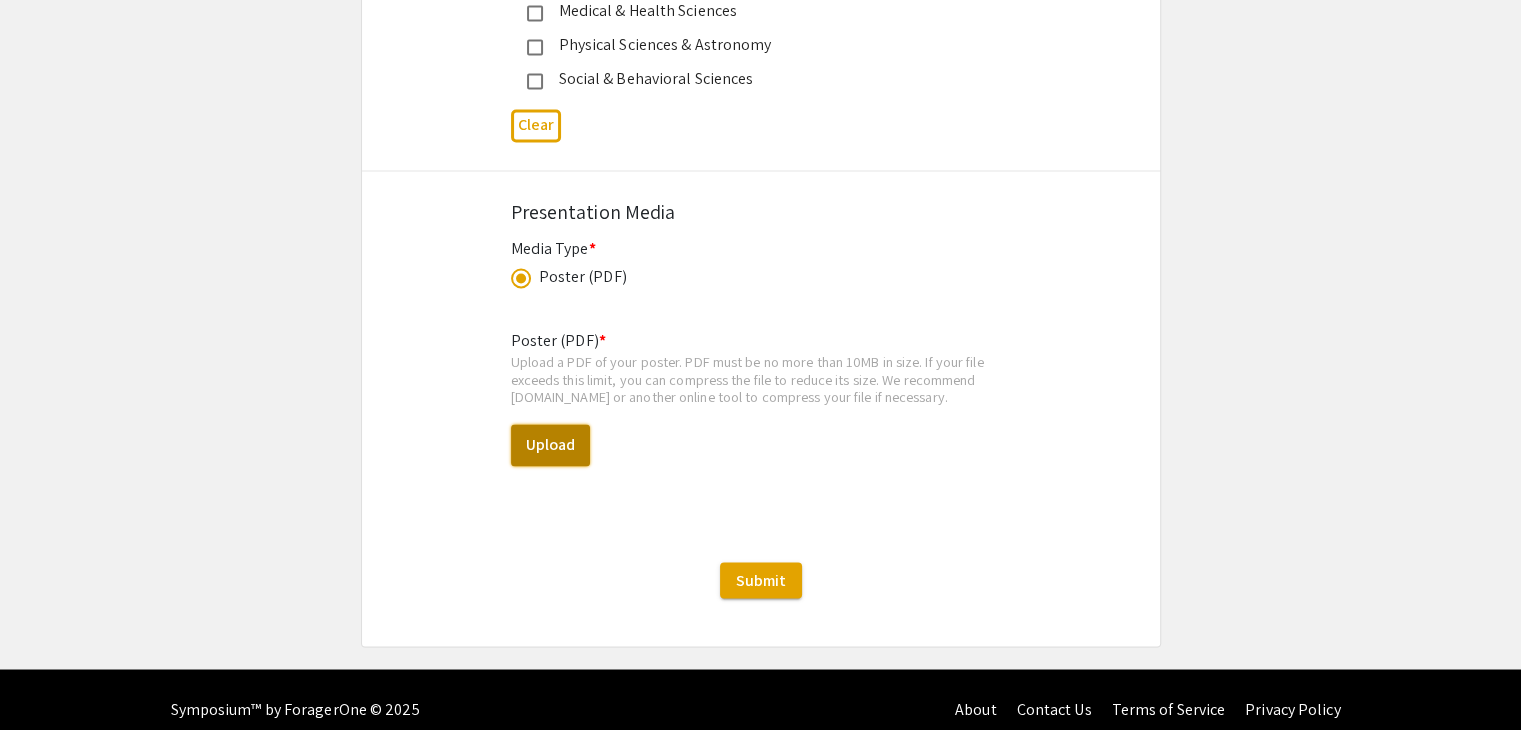click on "Upload" at bounding box center (550, 445) 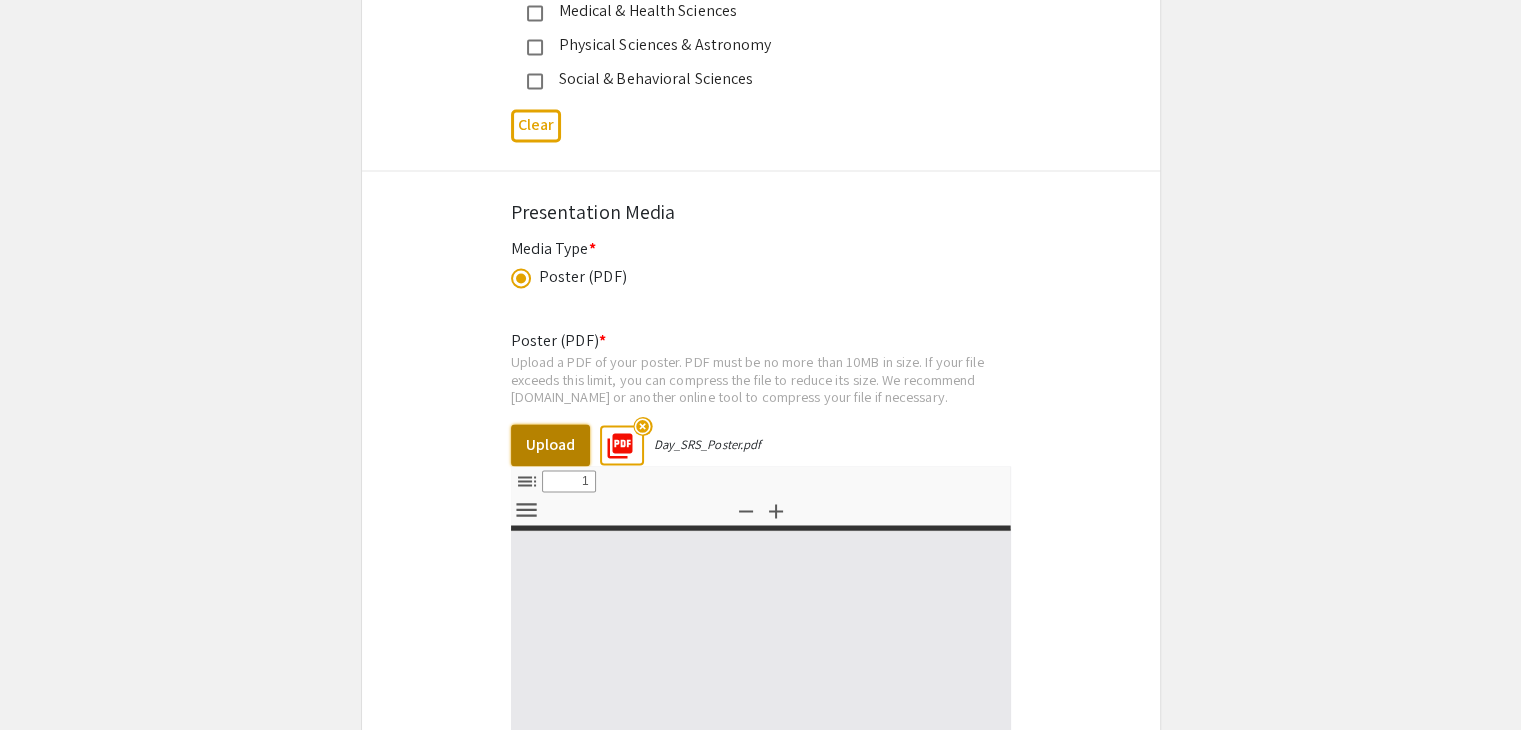 select on "custom" 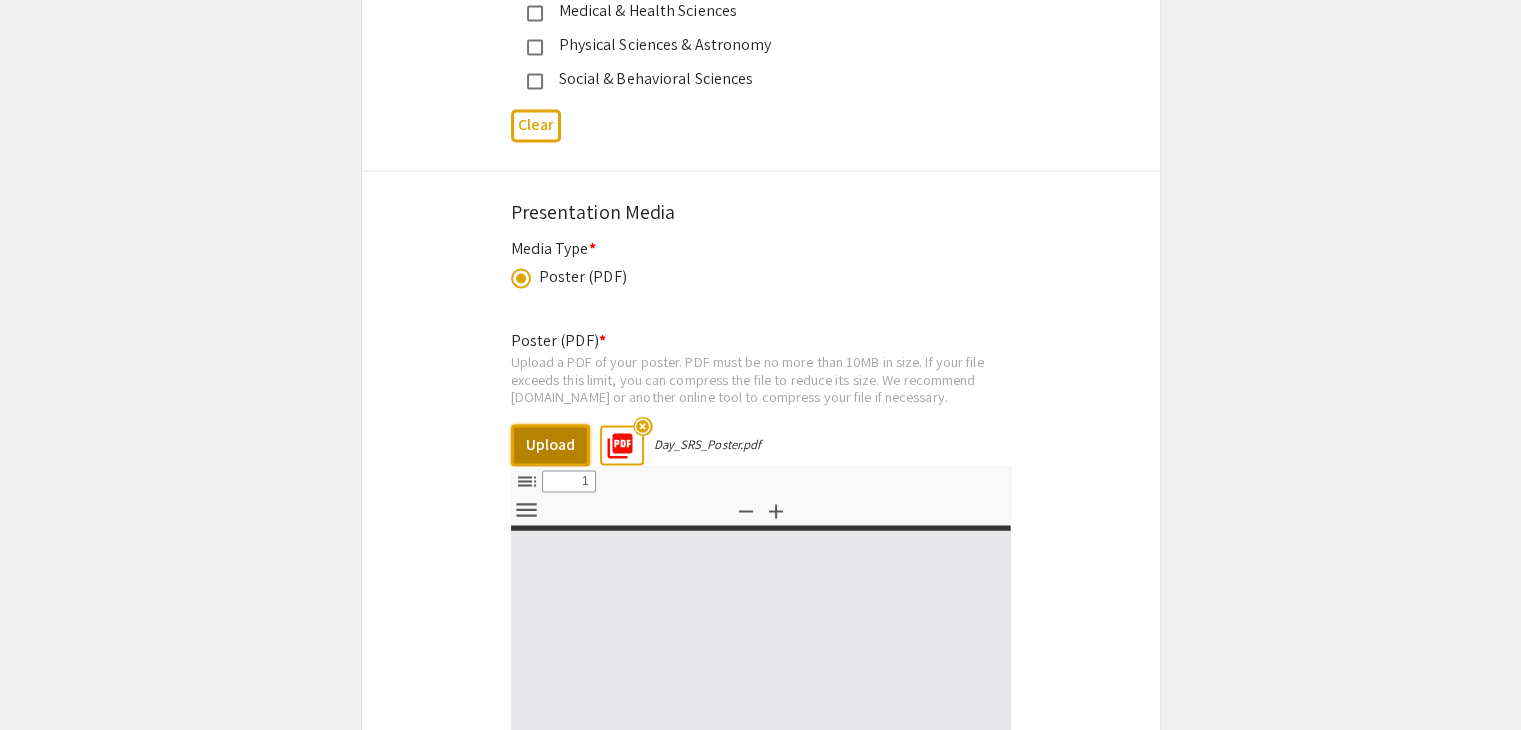 type on "0" 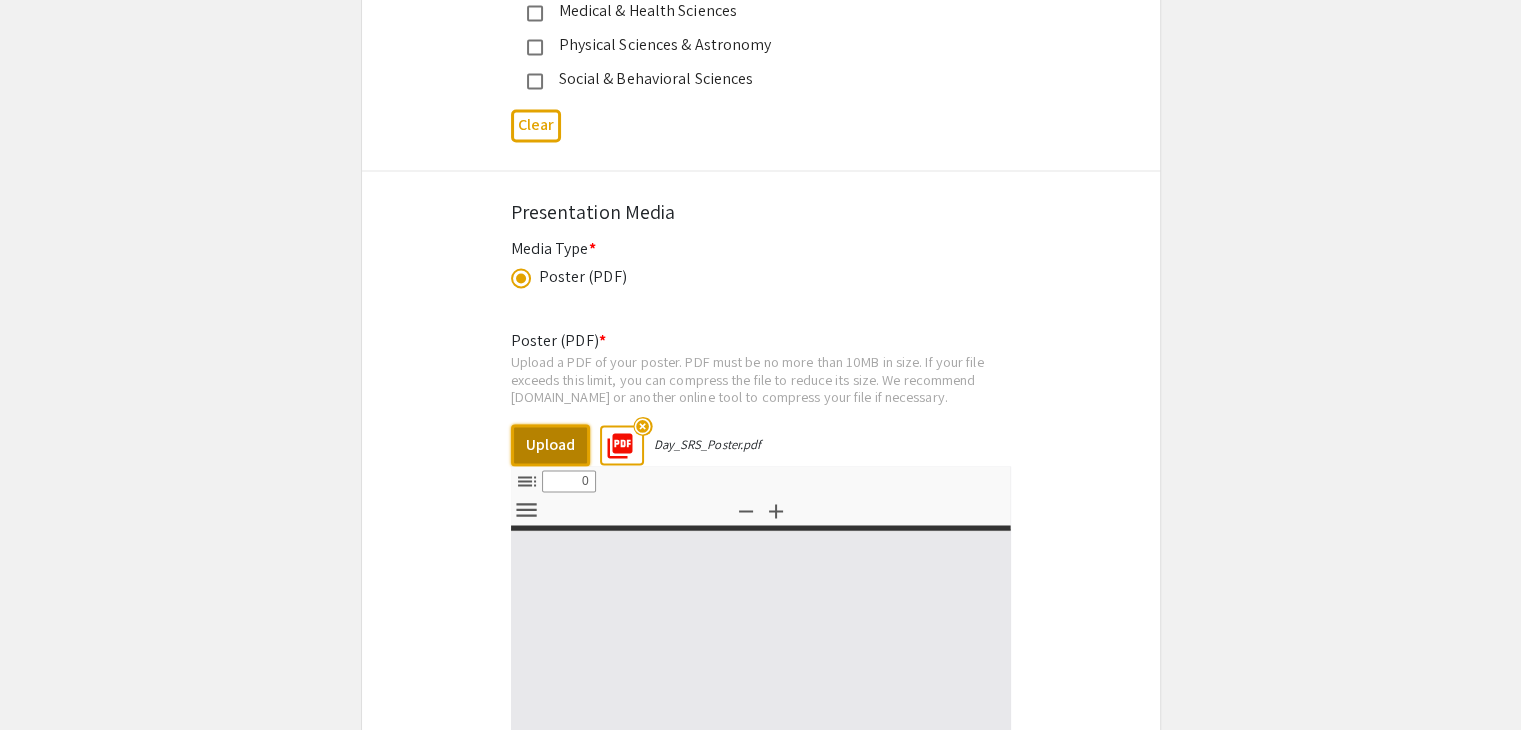 select on "custom" 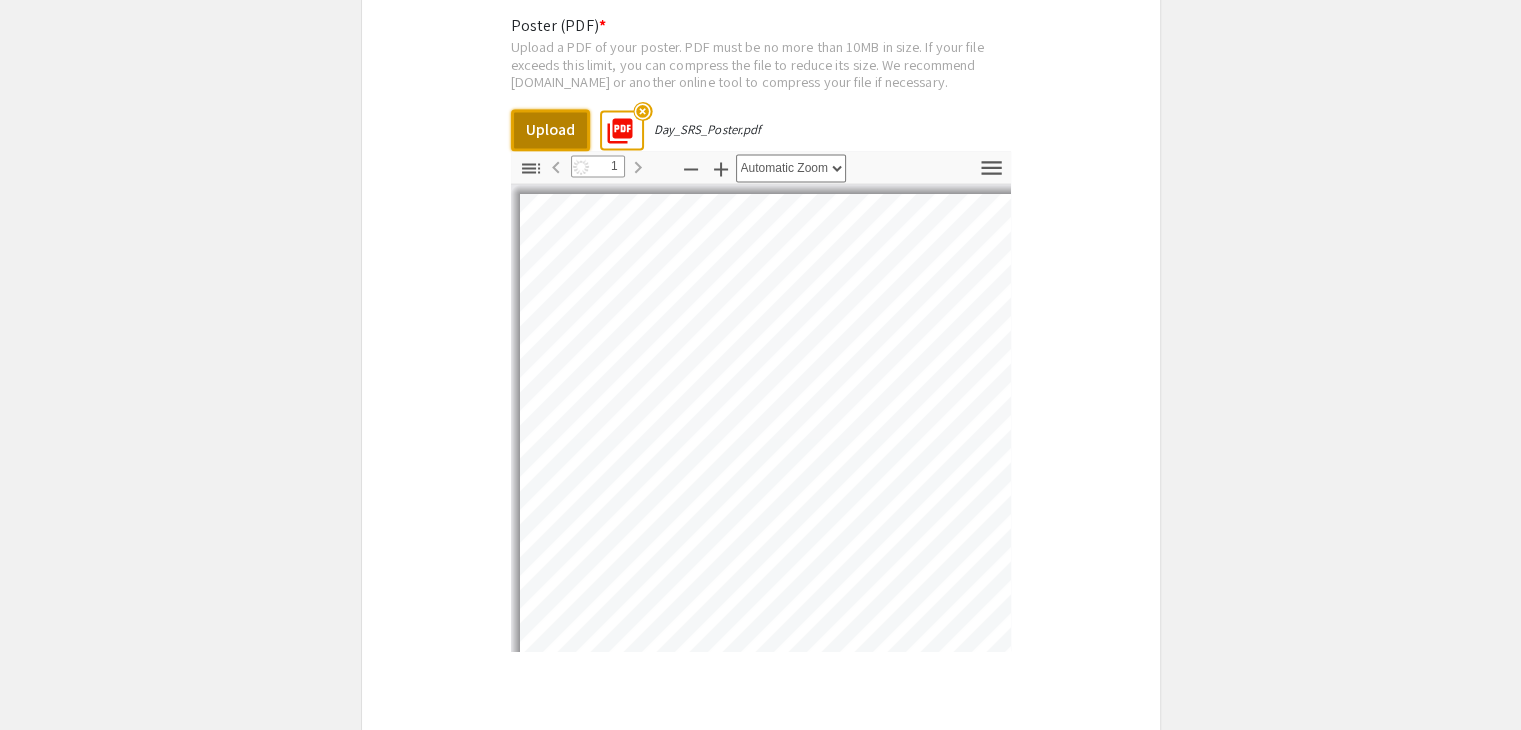 scroll, scrollTop: 3566, scrollLeft: 0, axis: vertical 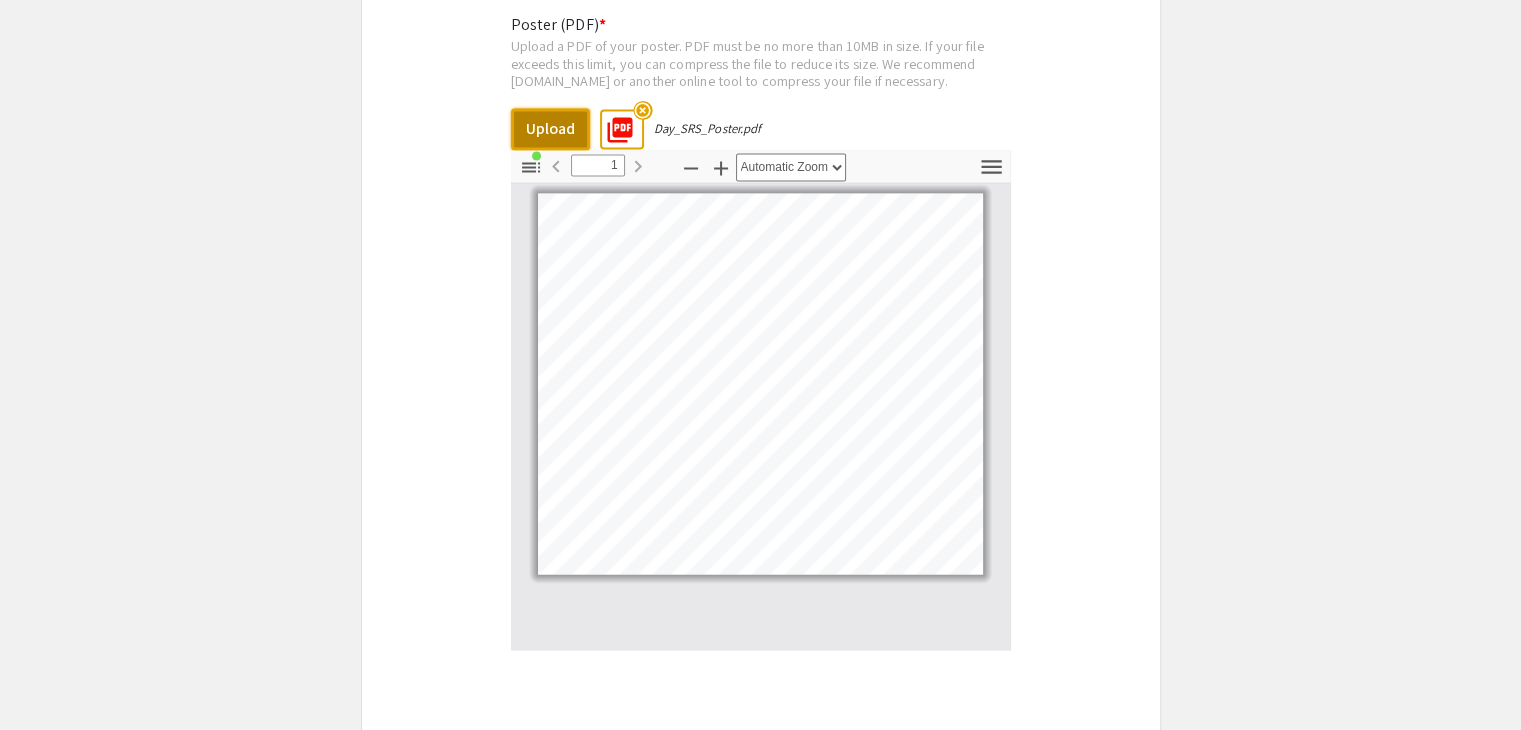 select on "custom" 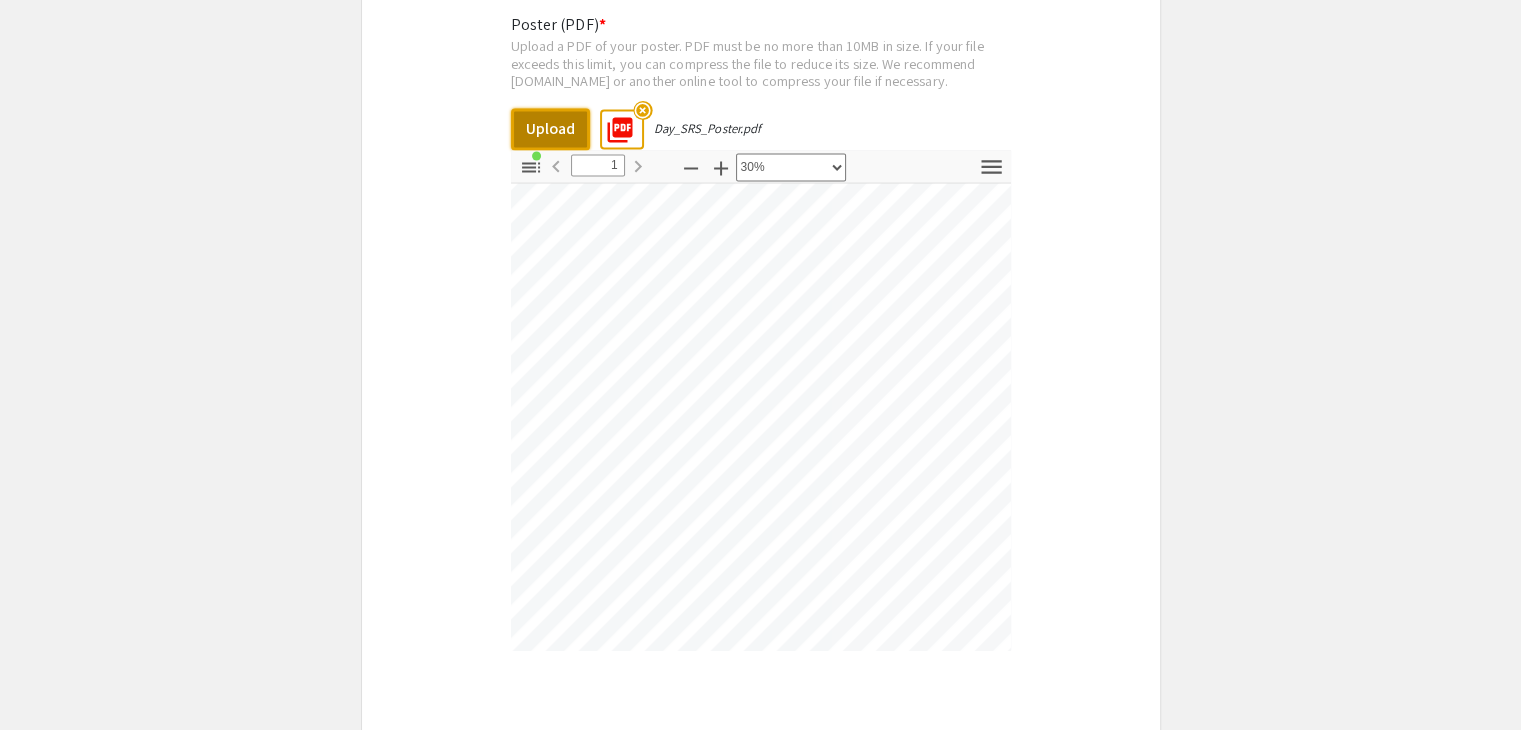 scroll, scrollTop: 602, scrollLeft: 696, axis: both 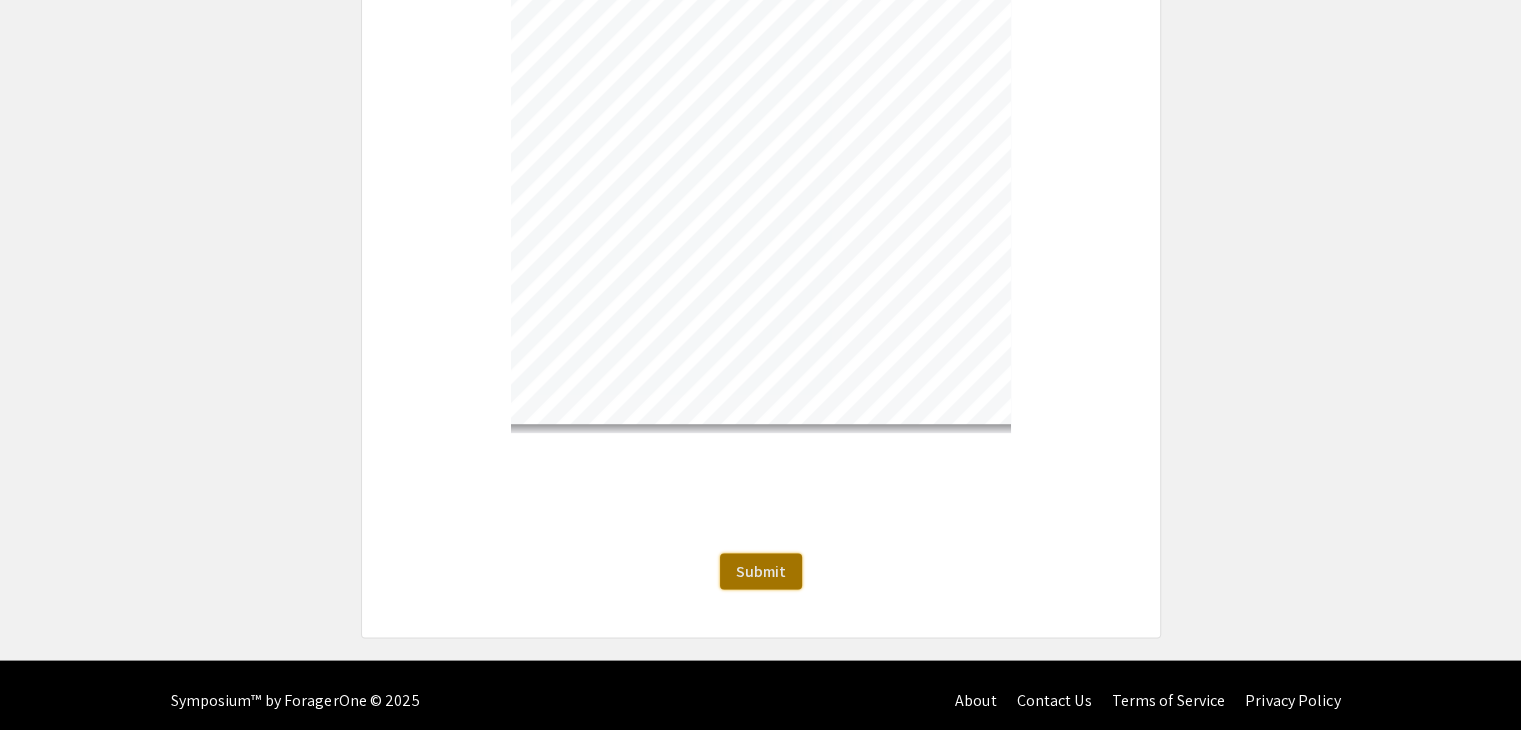 click on "Submit" 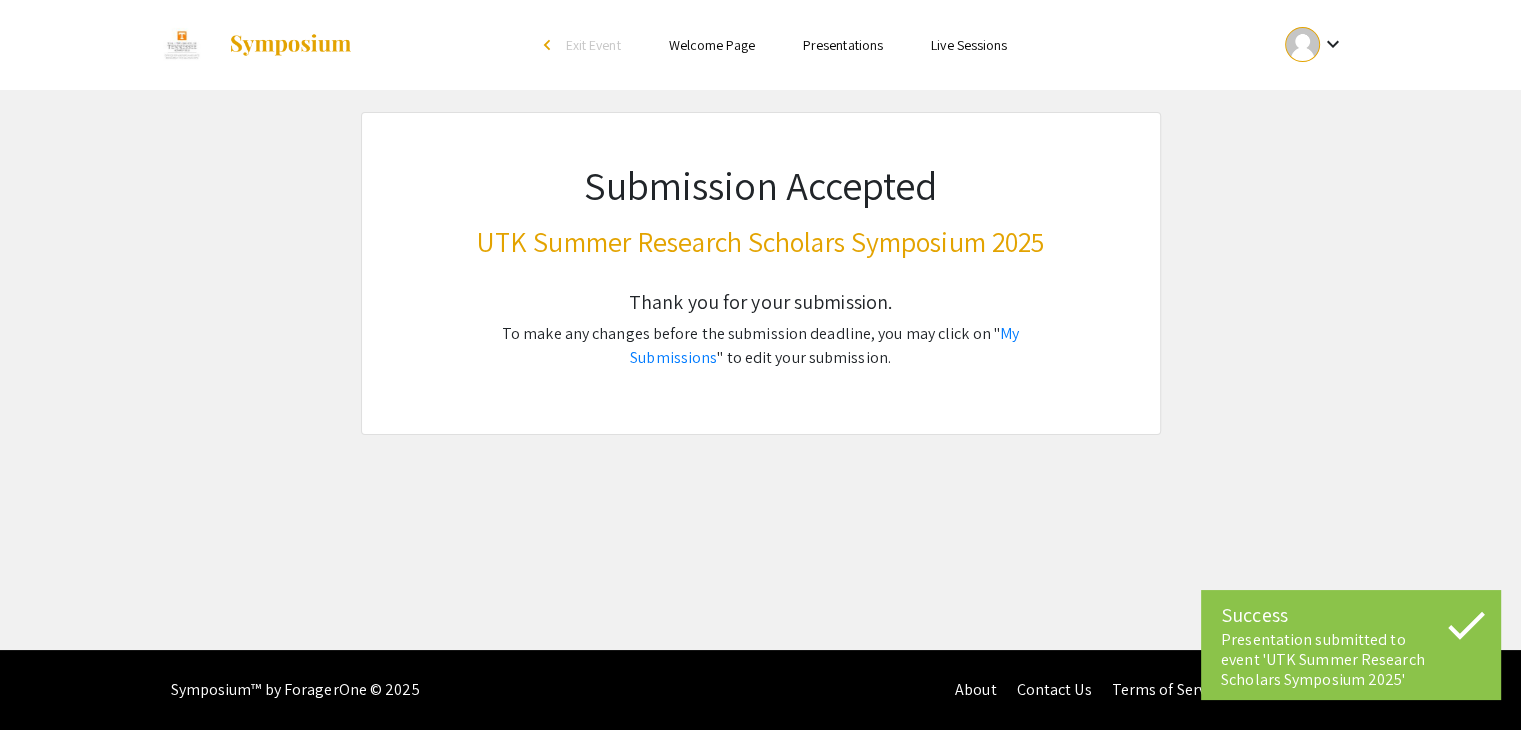 scroll, scrollTop: 0, scrollLeft: 0, axis: both 